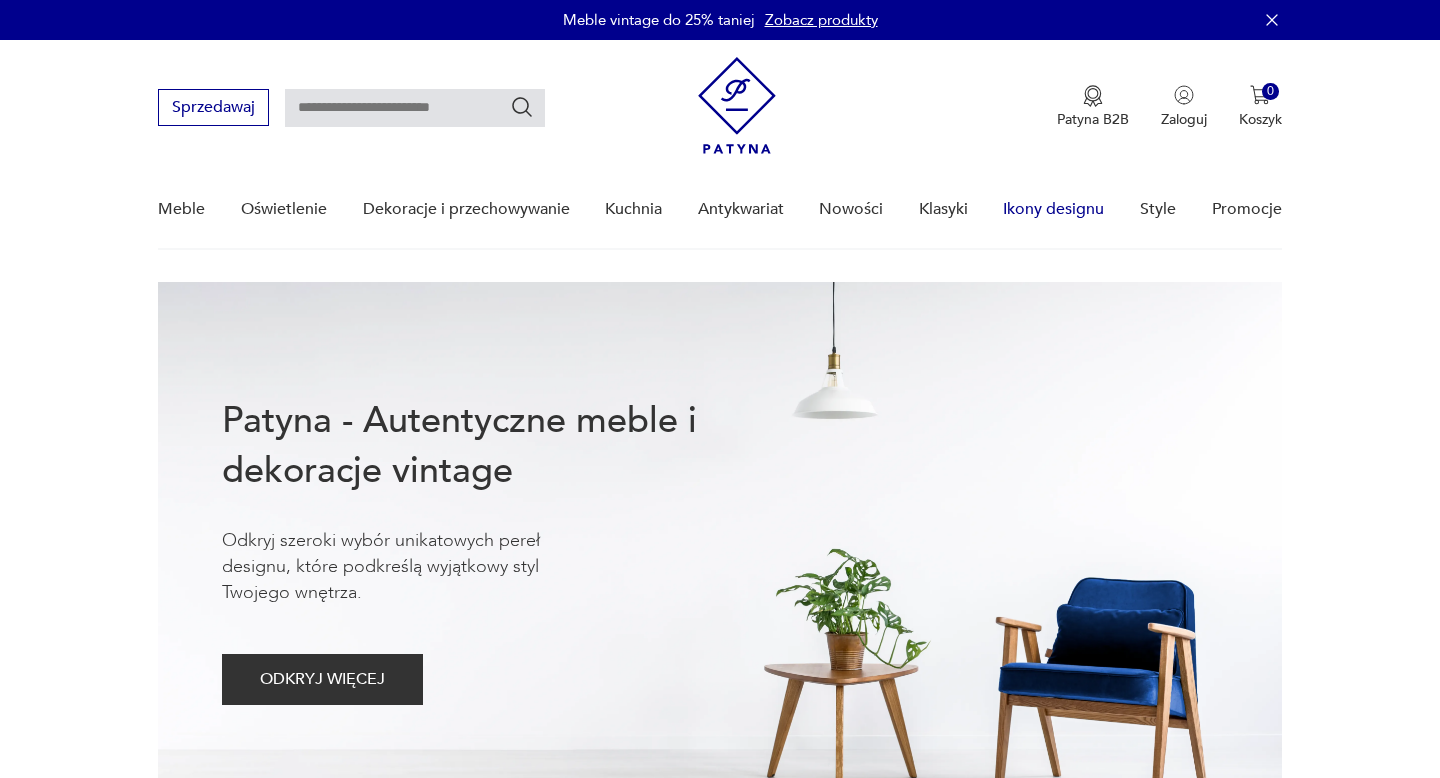 scroll, scrollTop: 0, scrollLeft: 0, axis: both 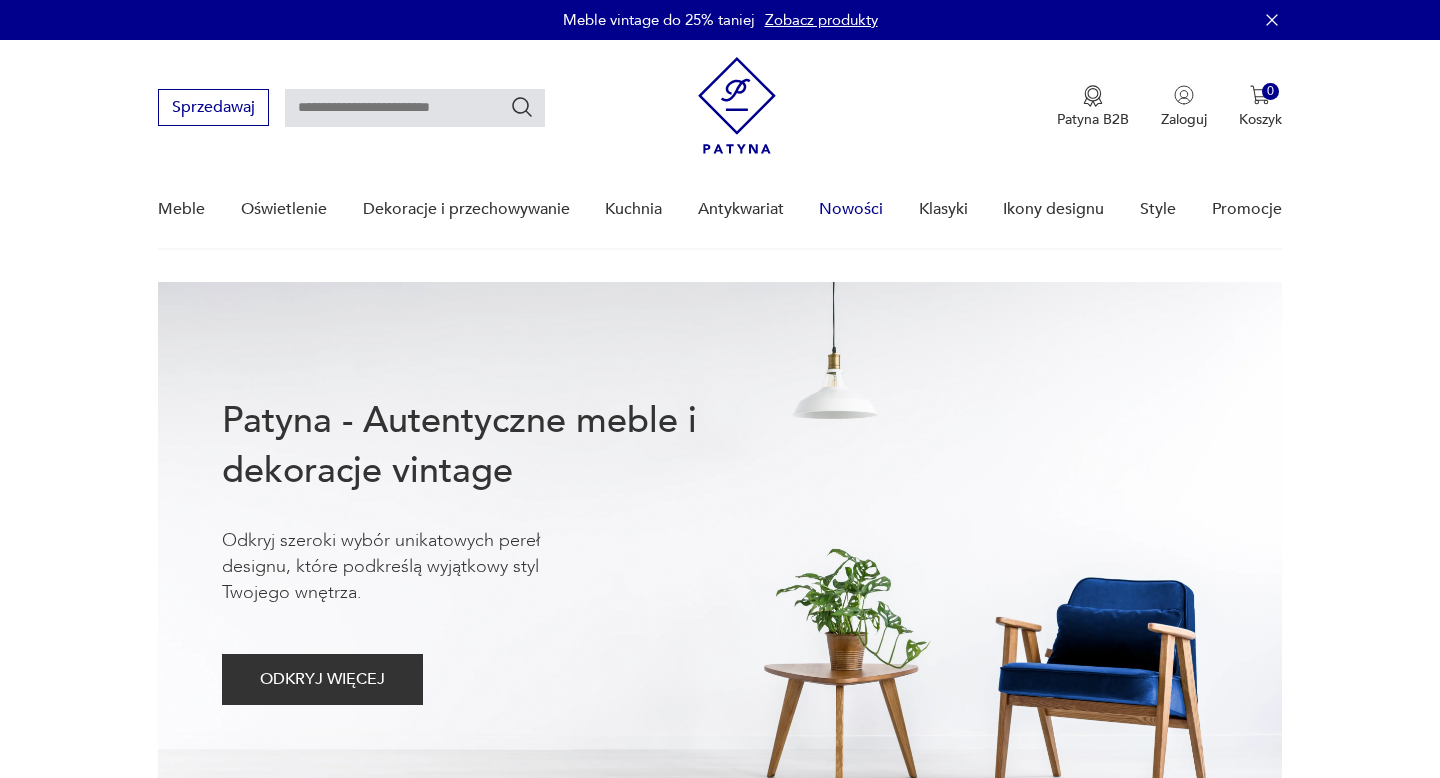 click on "Nowości" at bounding box center [851, 209] 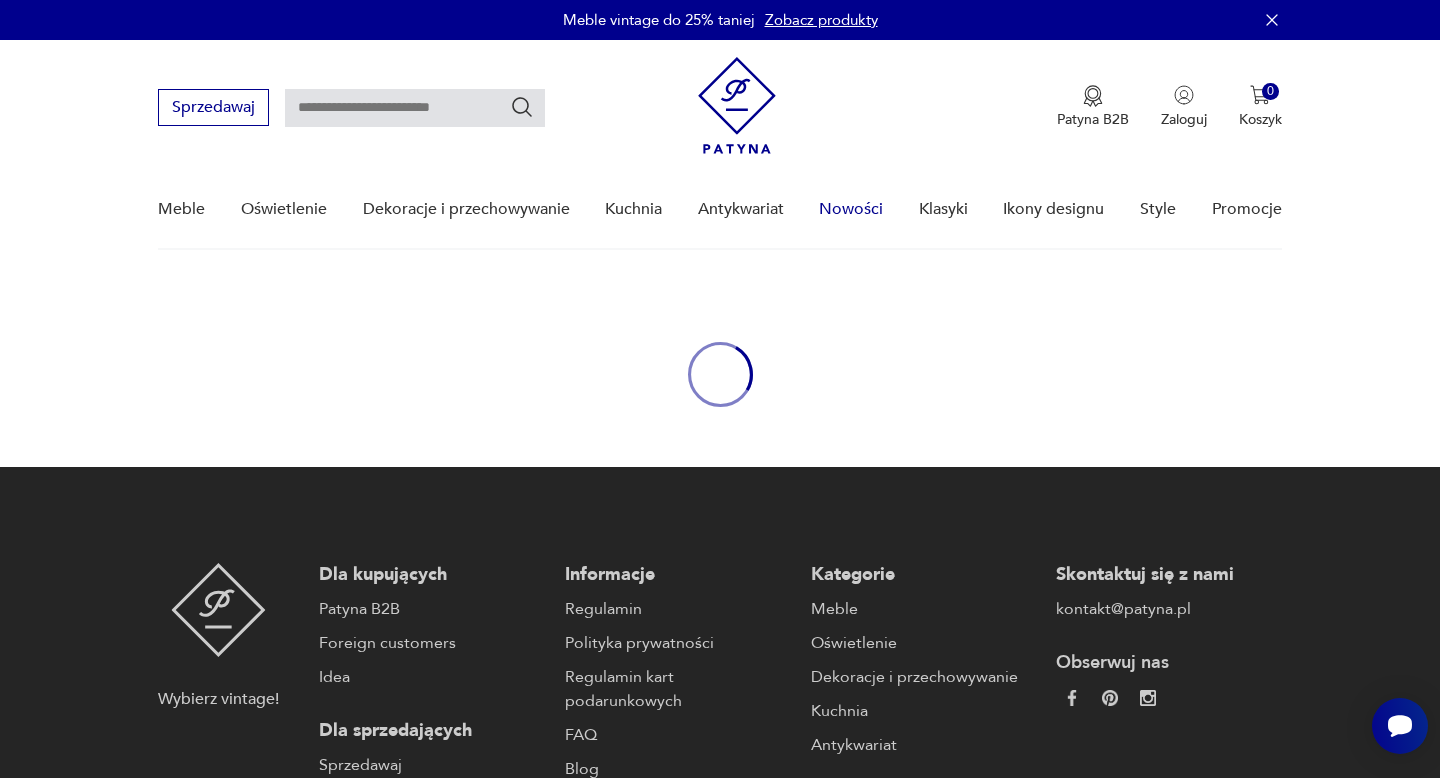 scroll, scrollTop: 0, scrollLeft: 0, axis: both 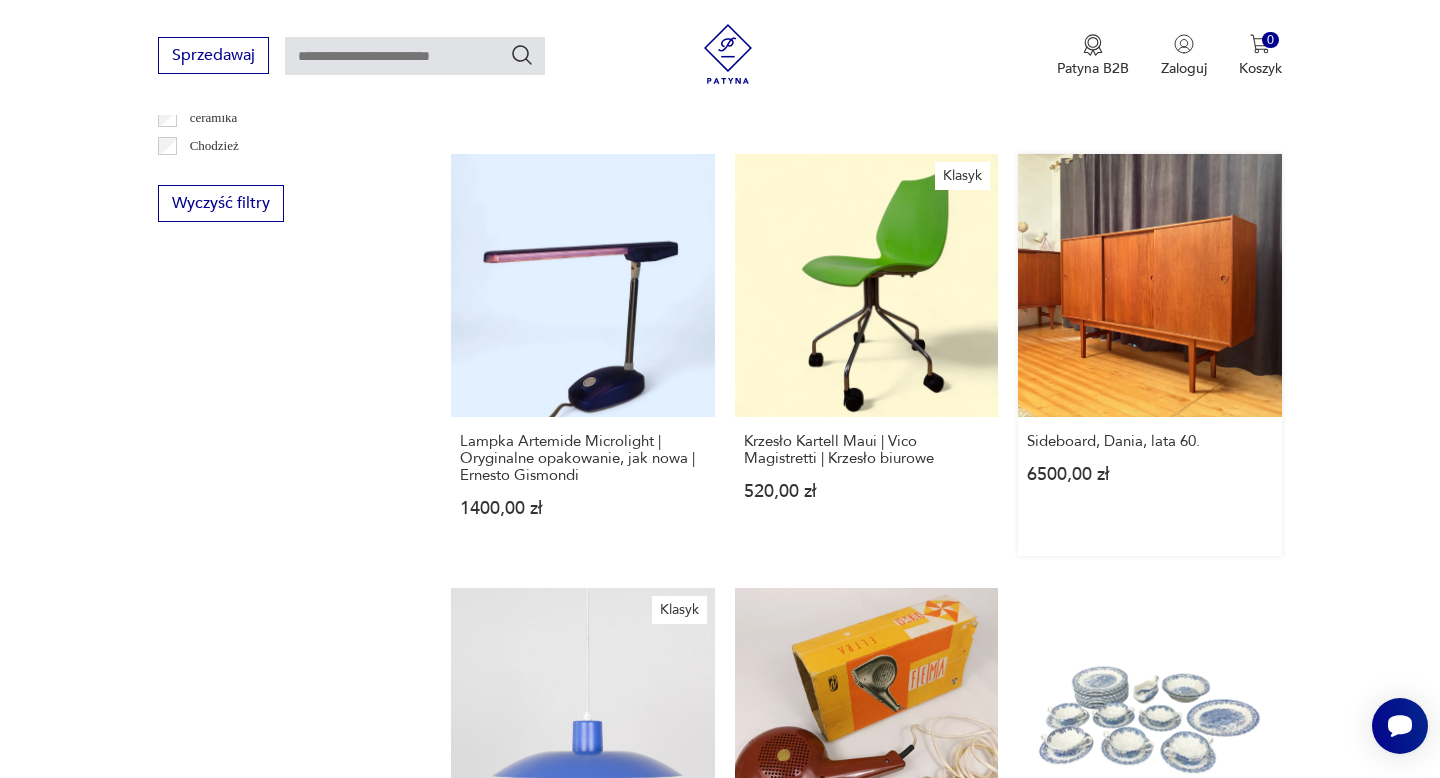 click on "Sideboard, [COUNTRY], lata [YEAR]. [PRICE]" at bounding box center (1149, 355) 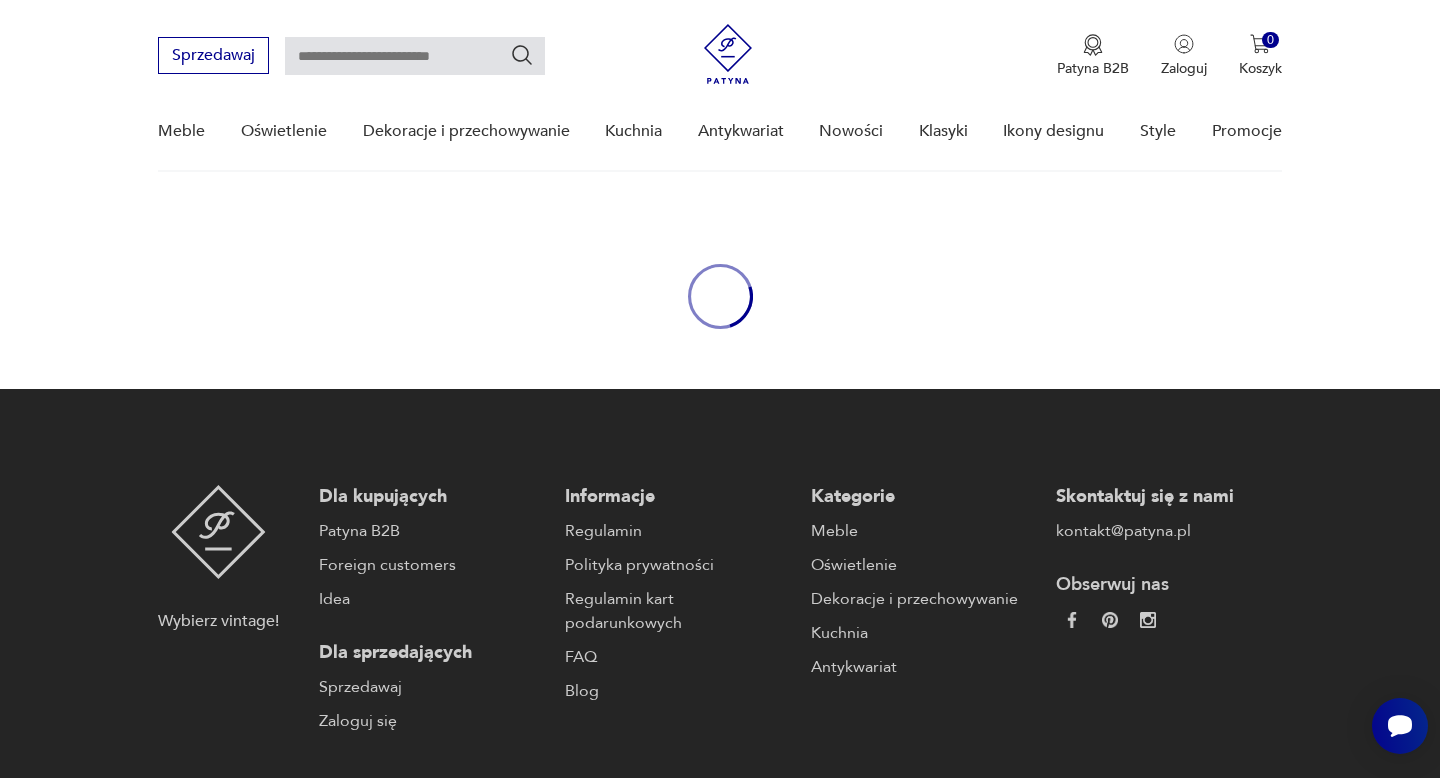 scroll, scrollTop: 0, scrollLeft: 0, axis: both 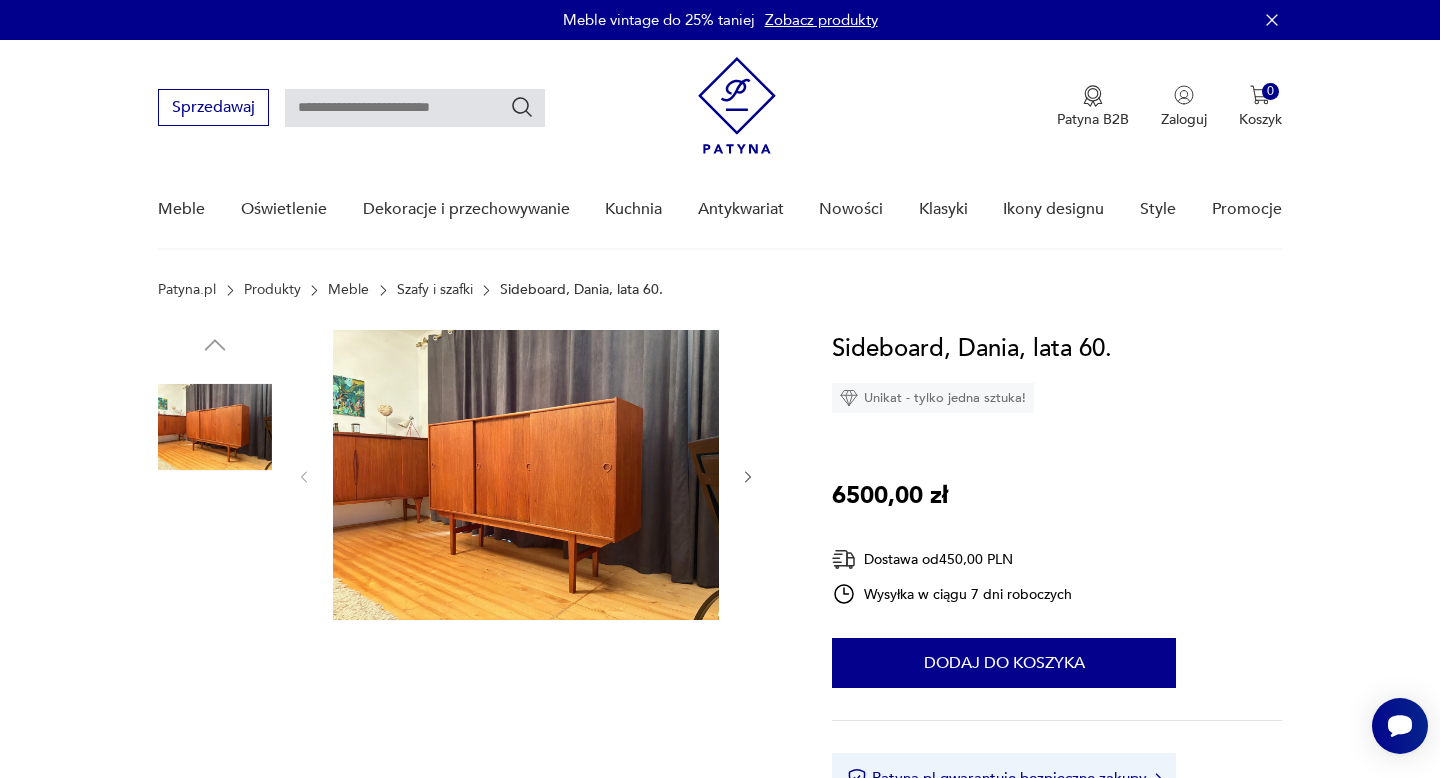 click at bounding box center (526, 475) 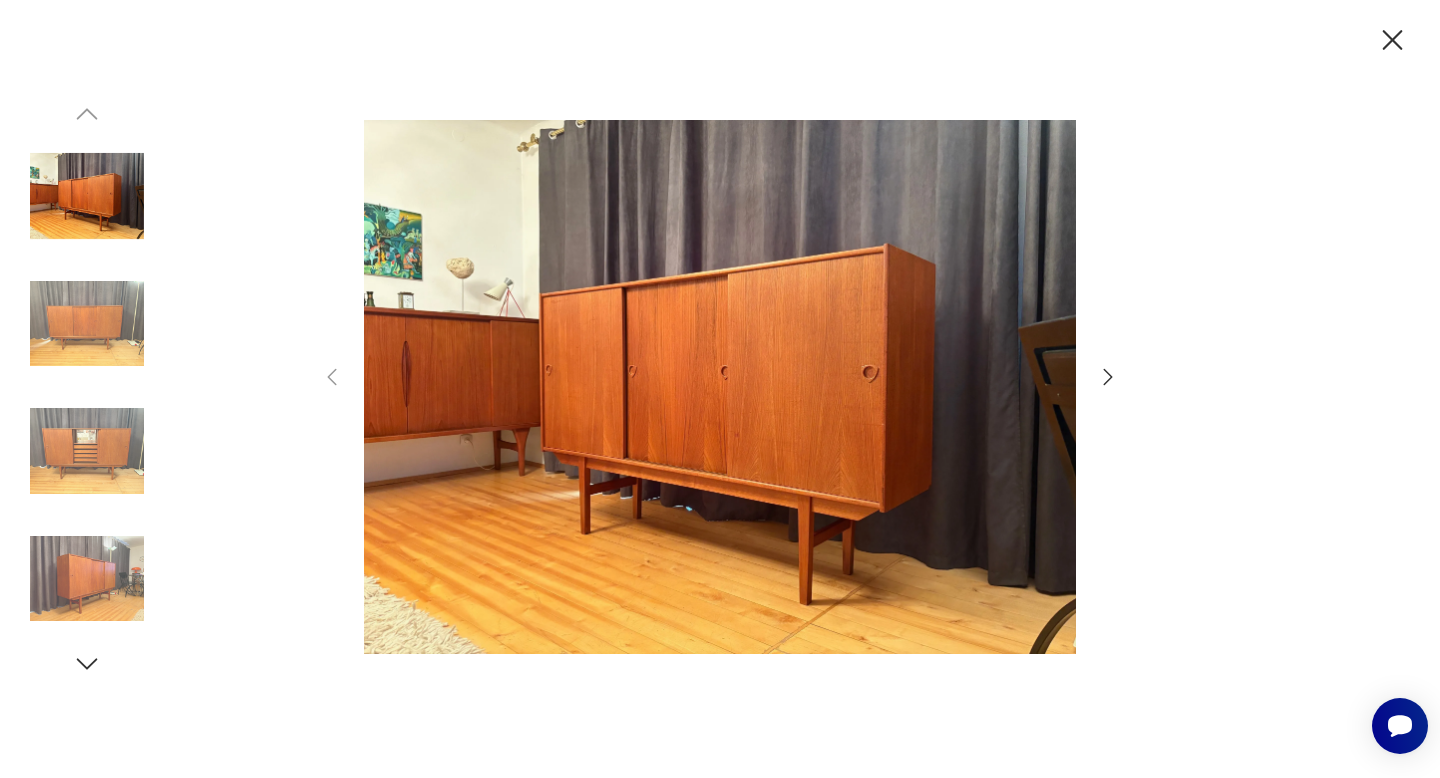 click 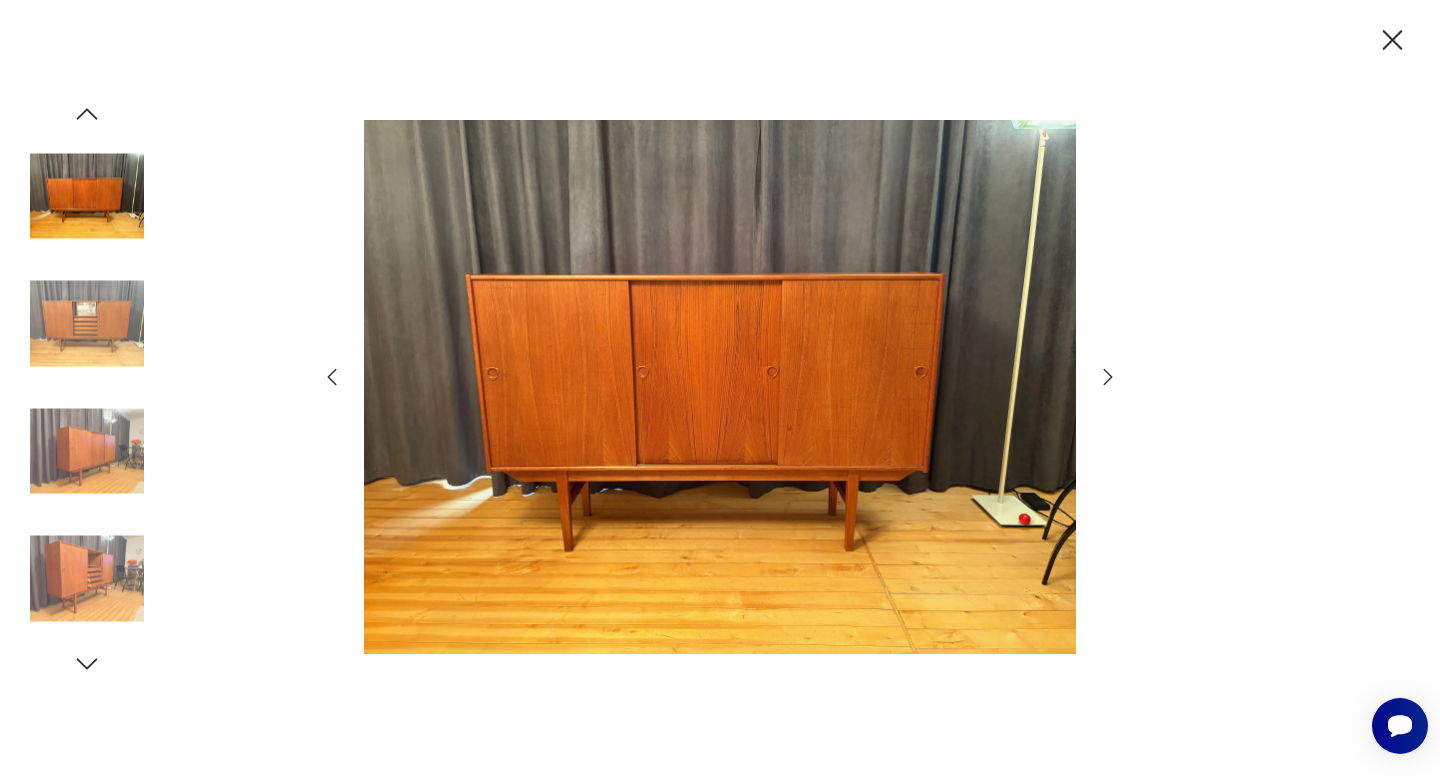 click 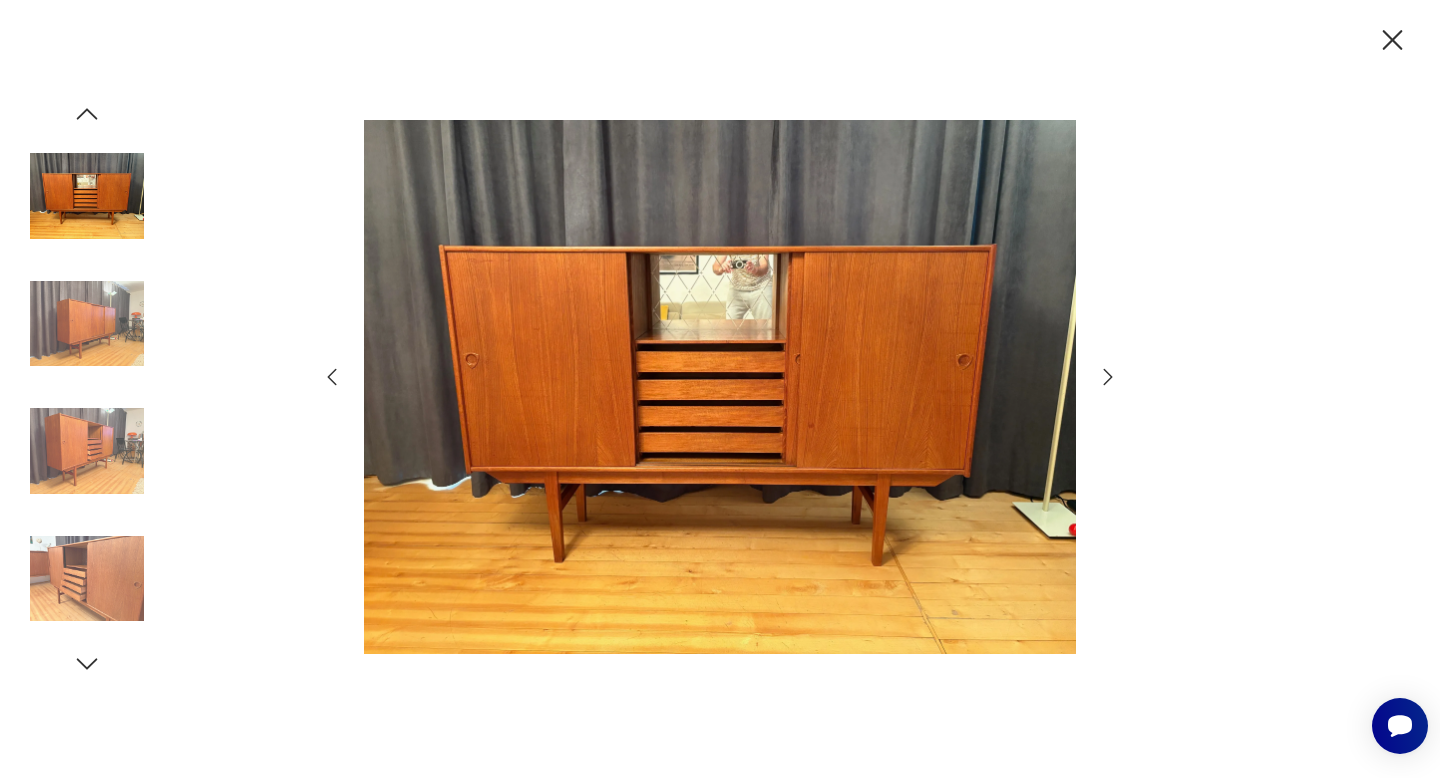 click 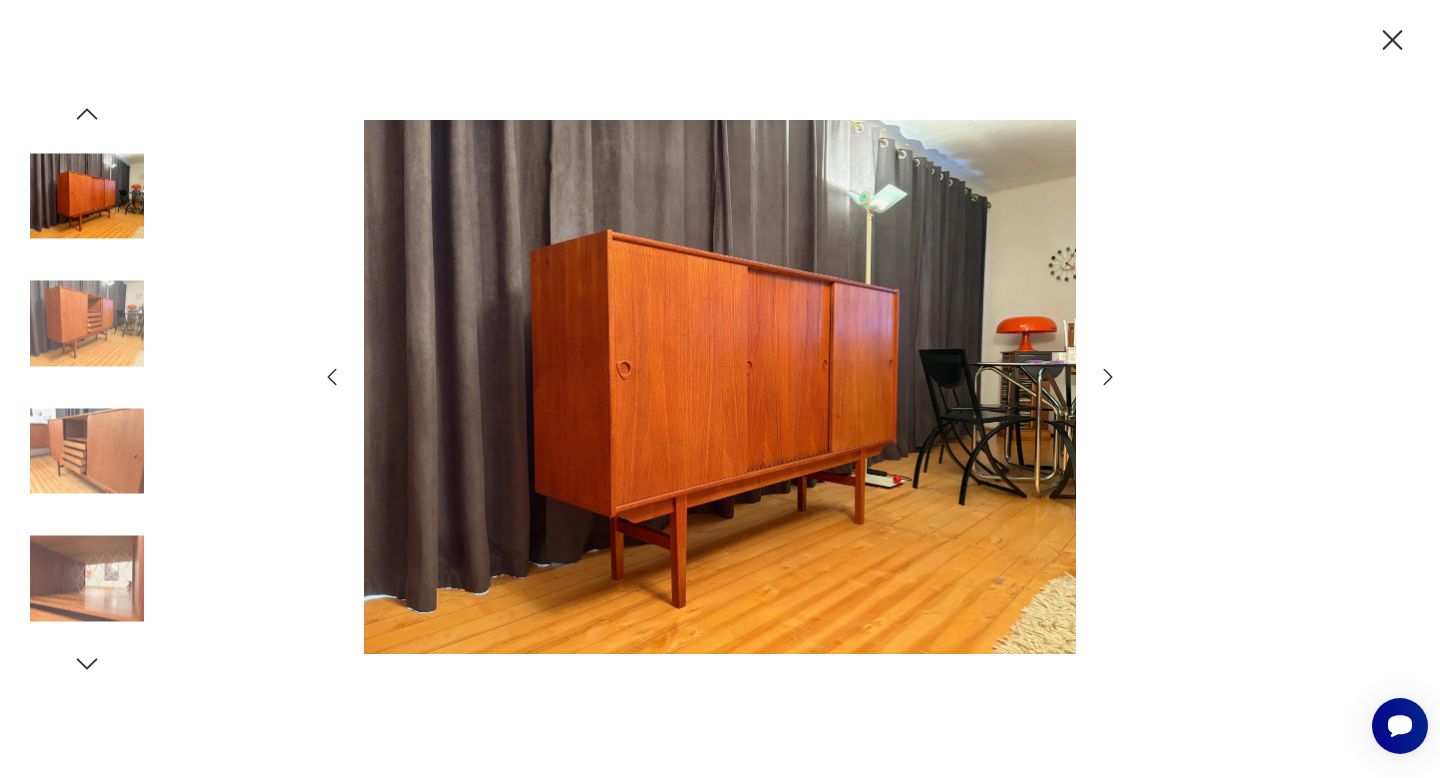 click 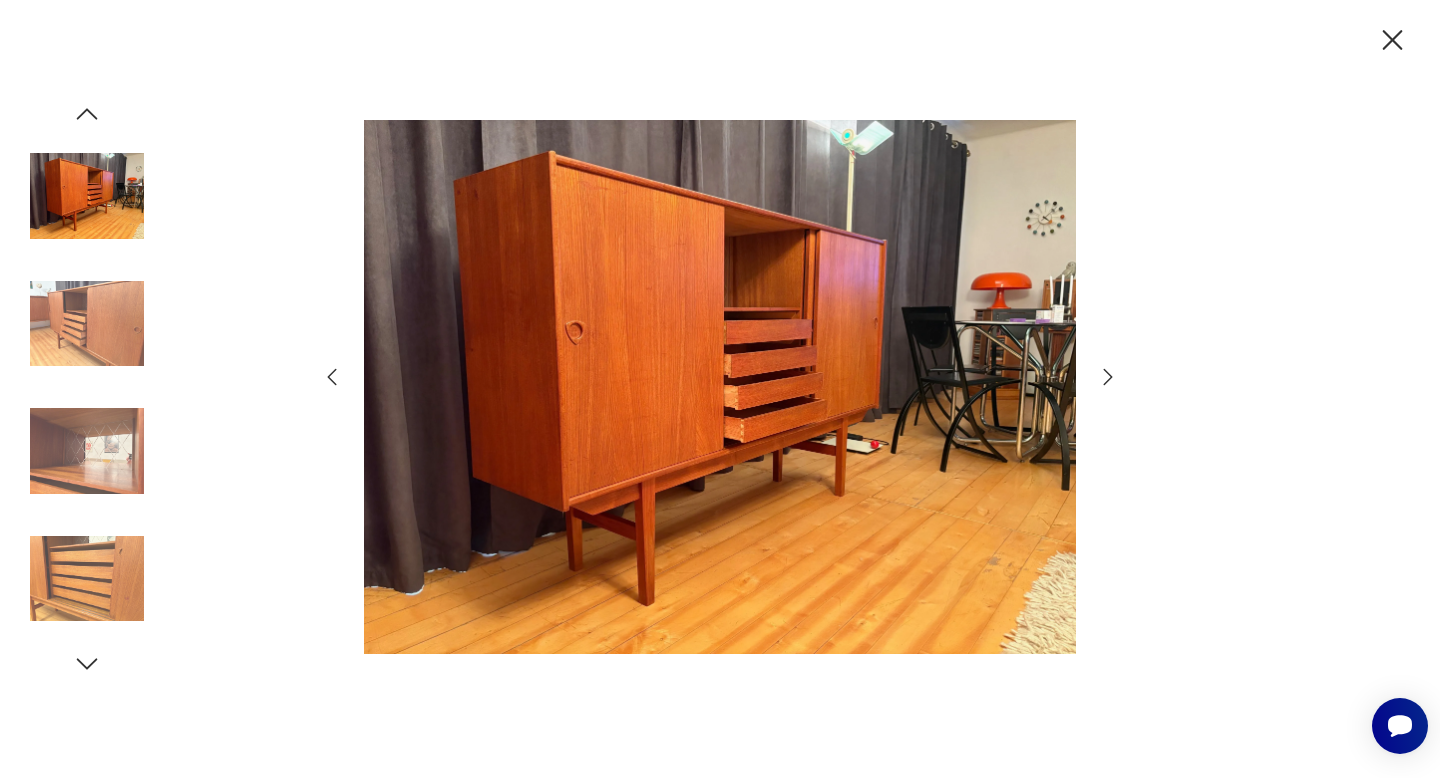 click 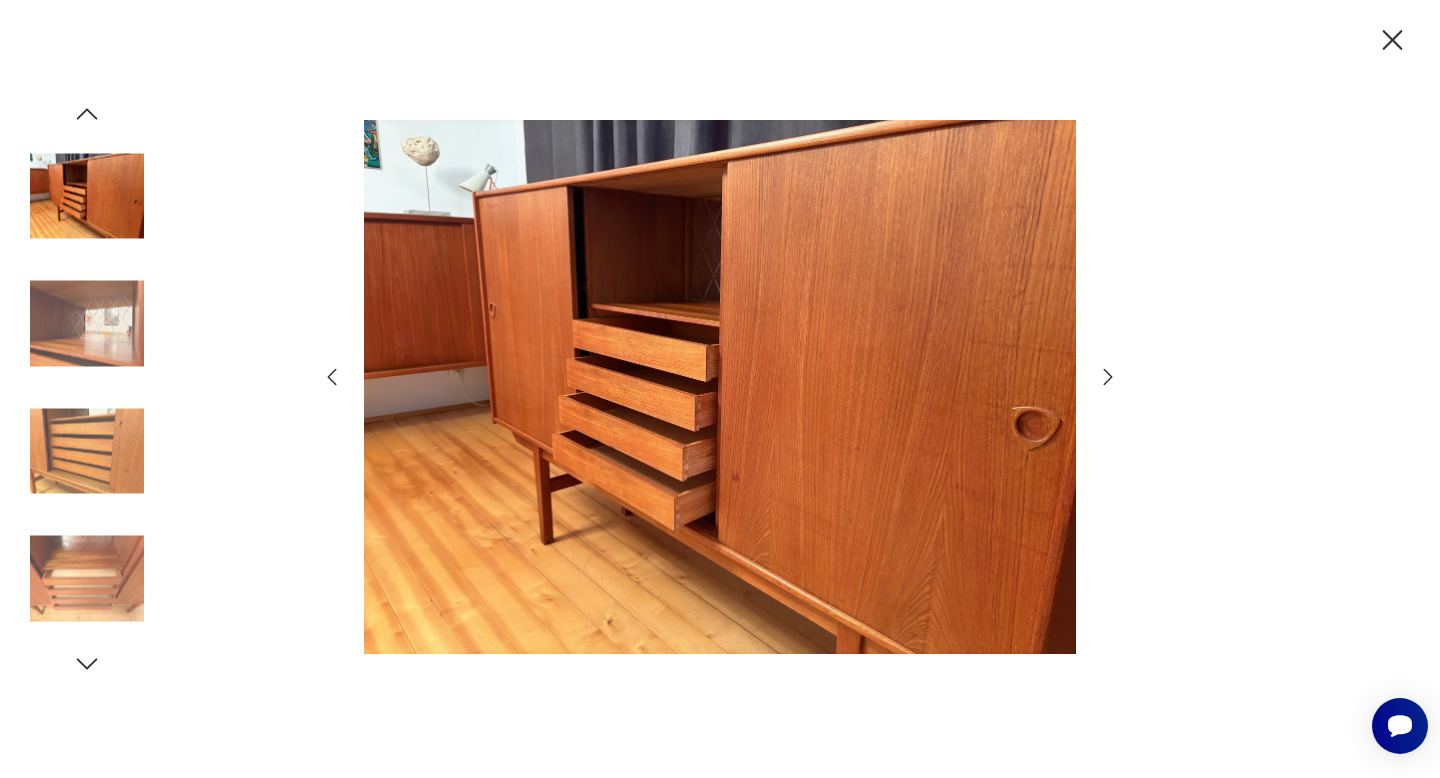 click 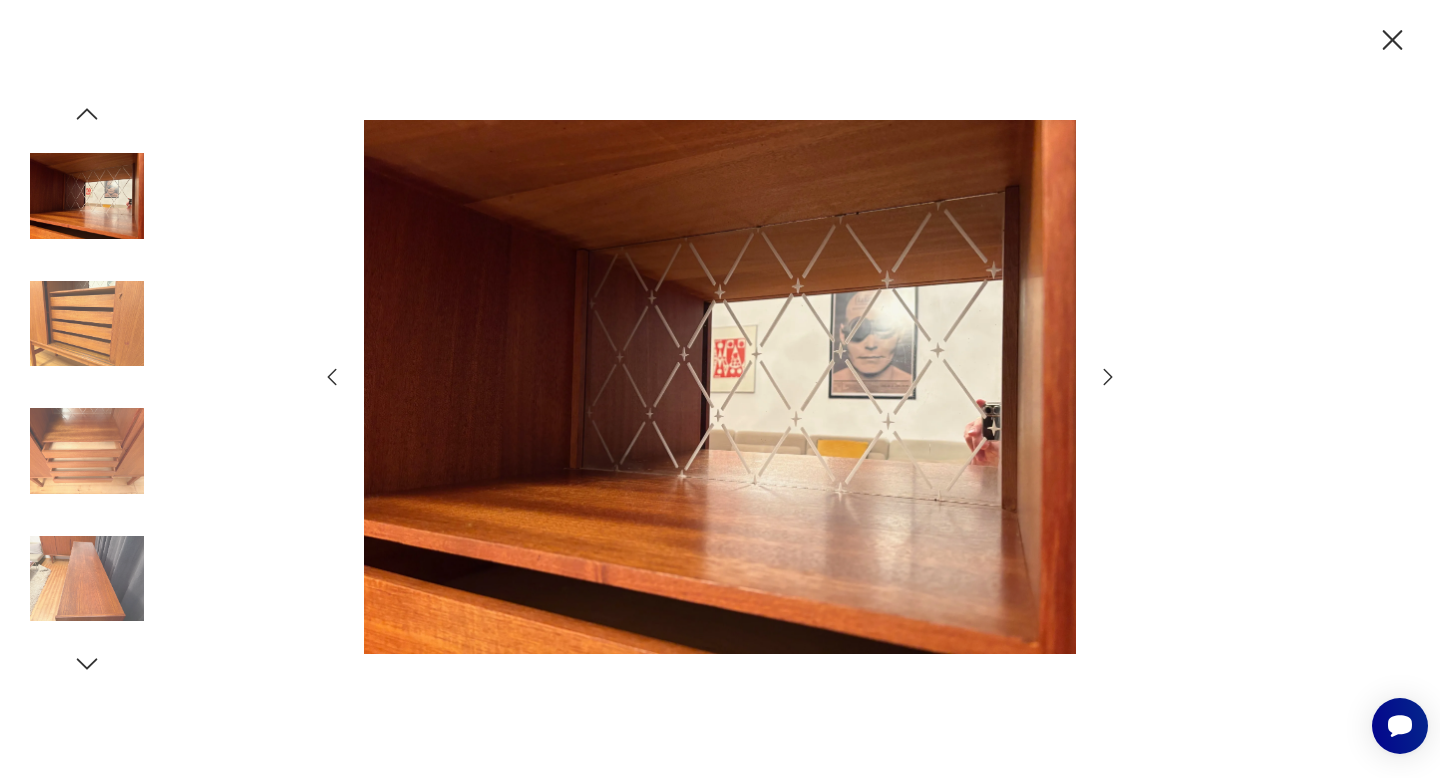 click 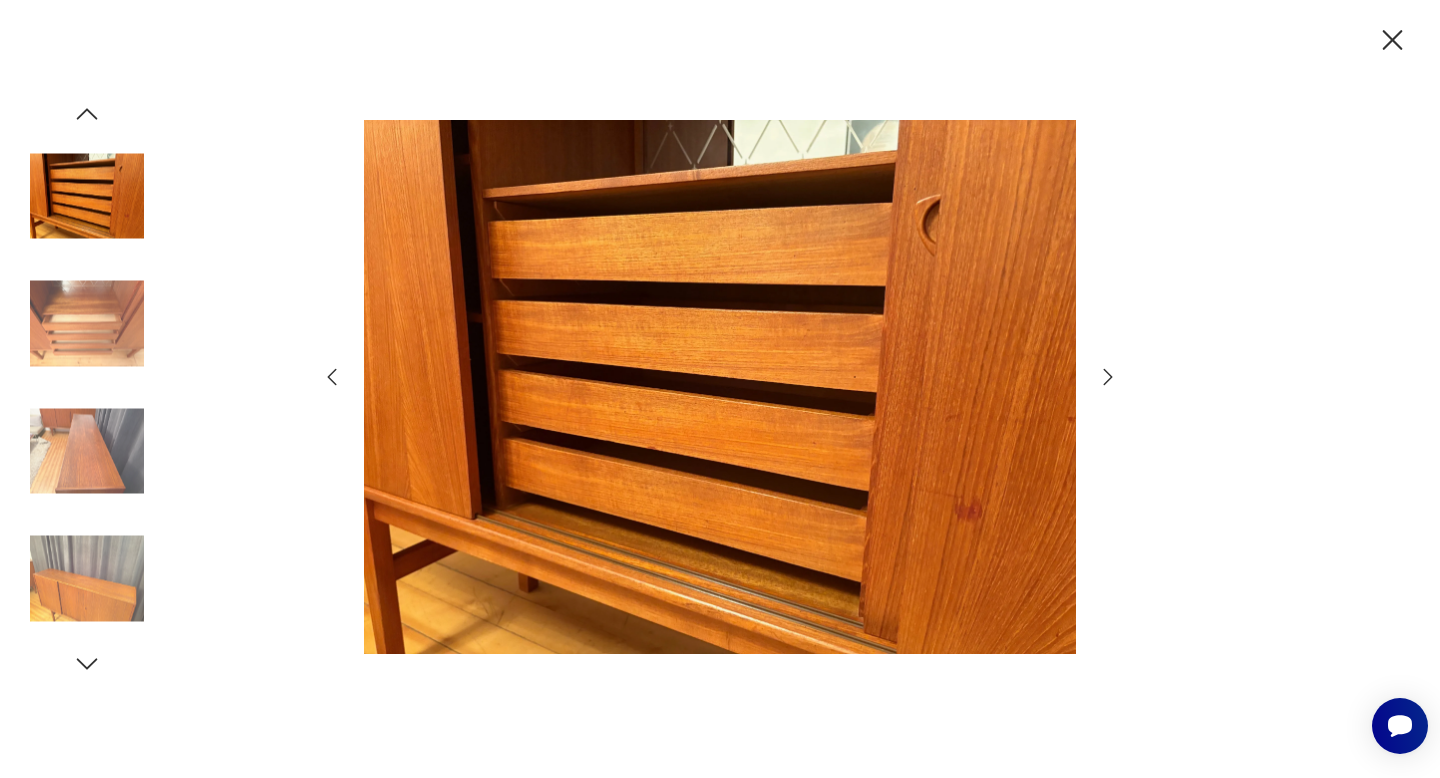 click 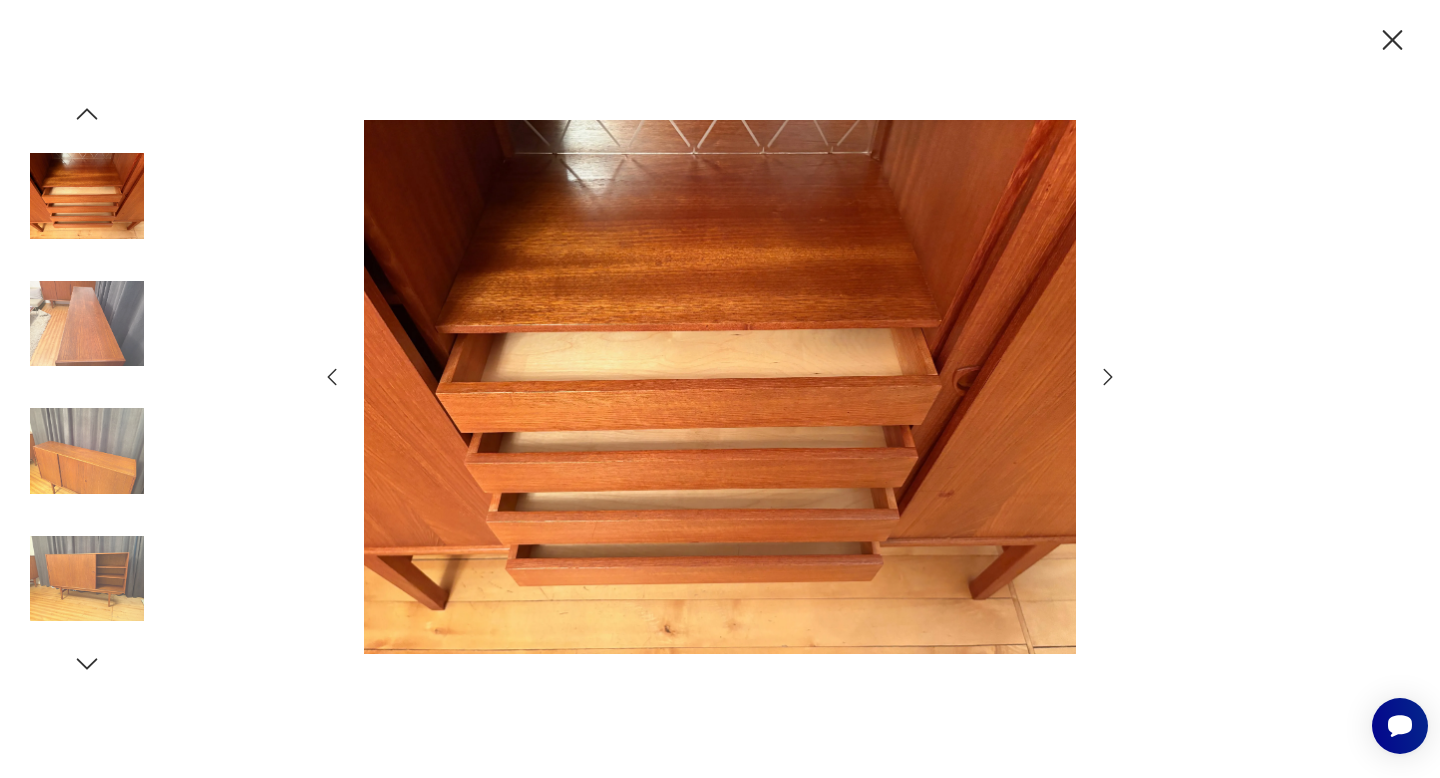 click 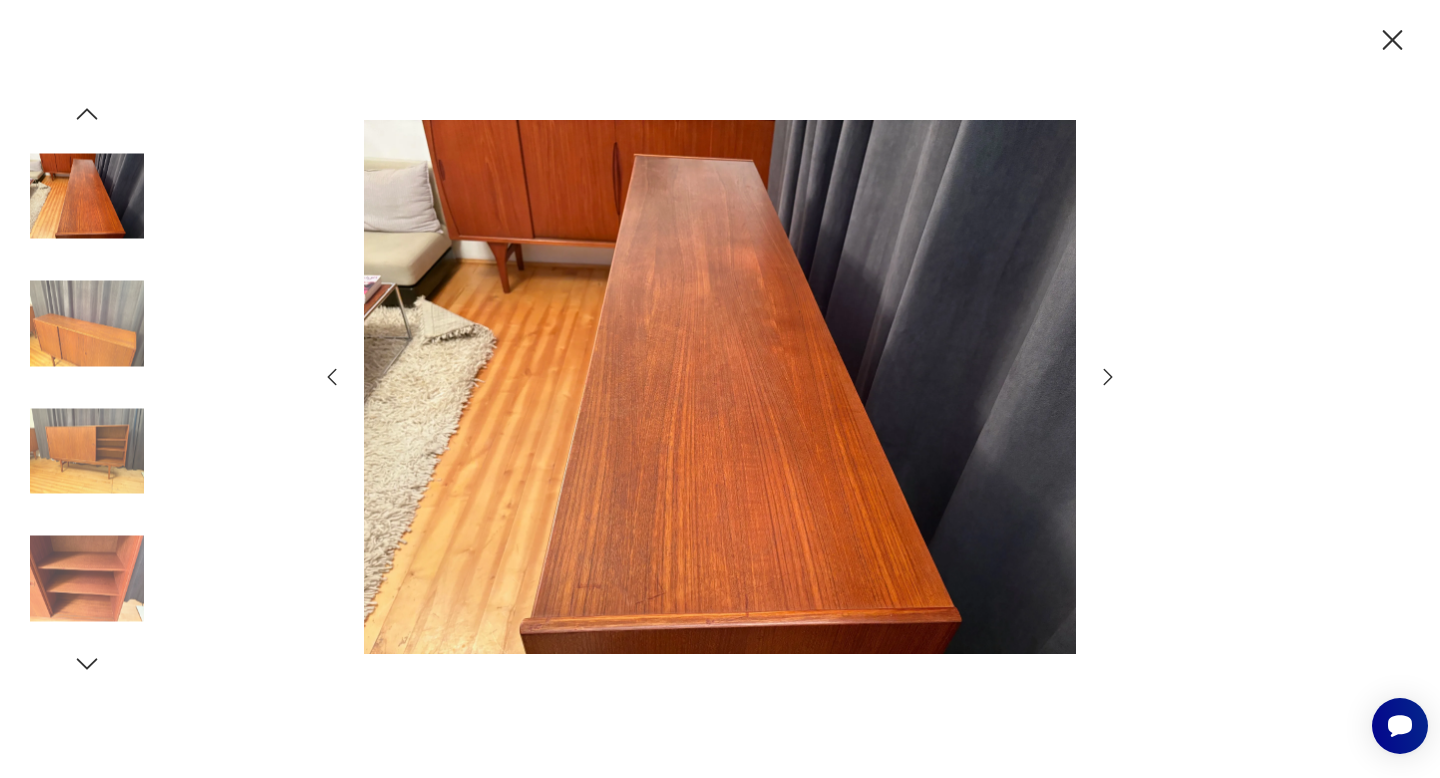 click 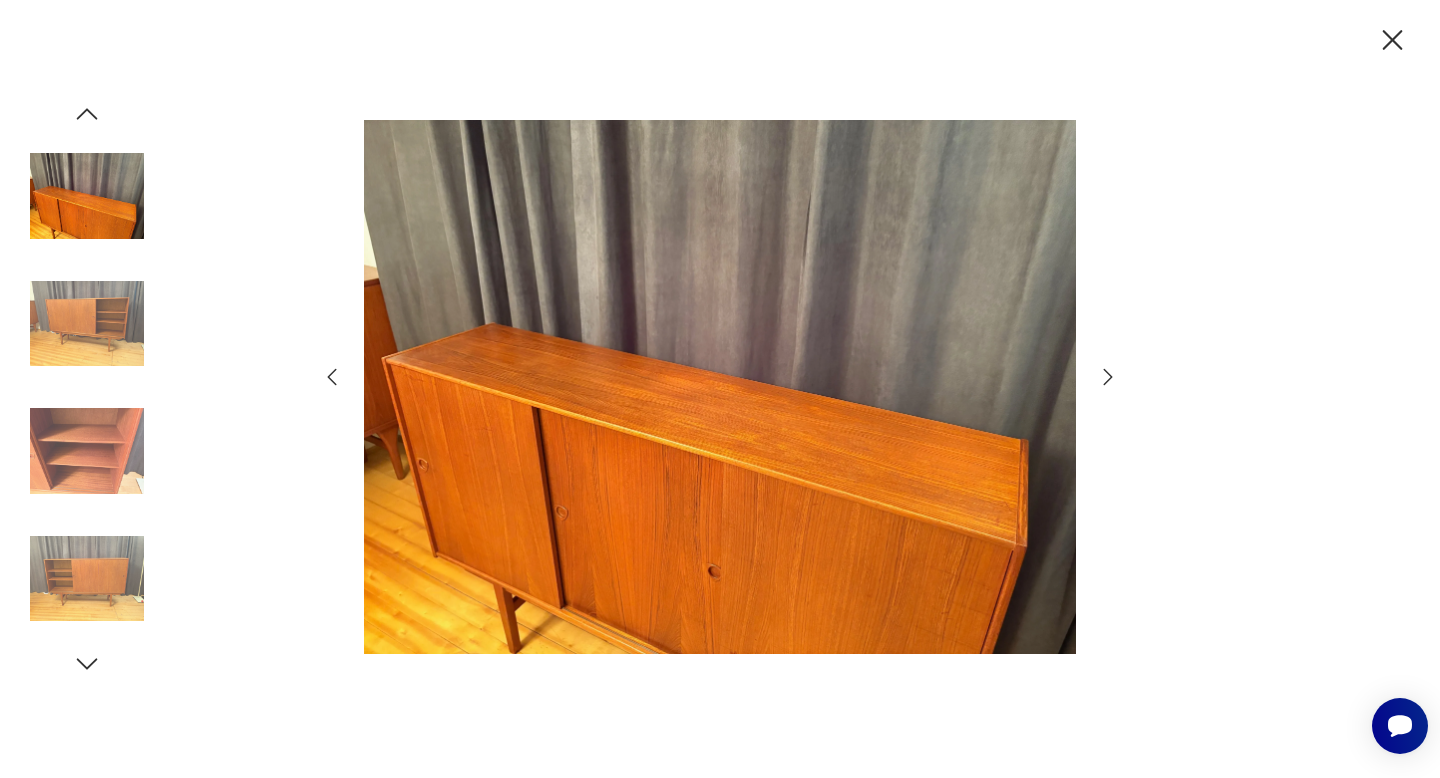 click 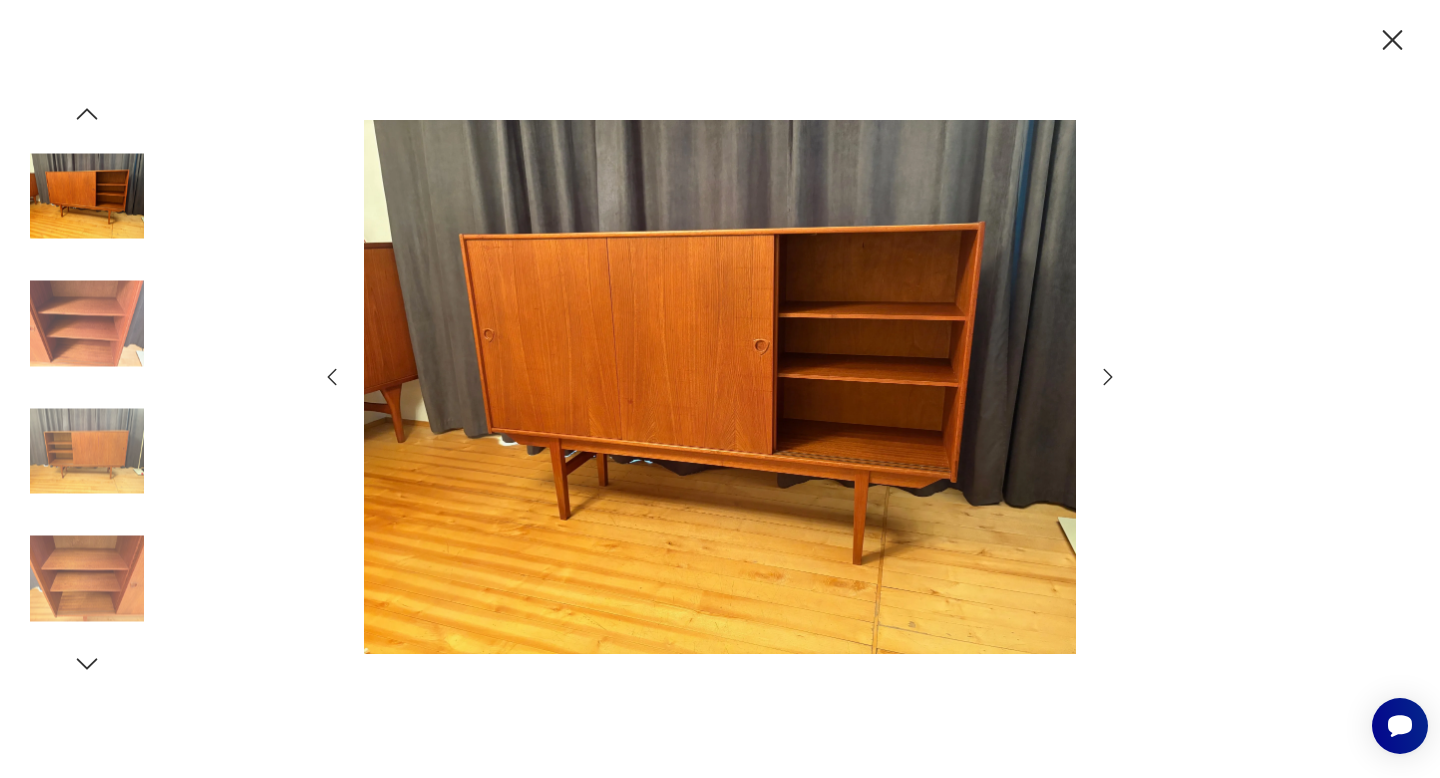 click 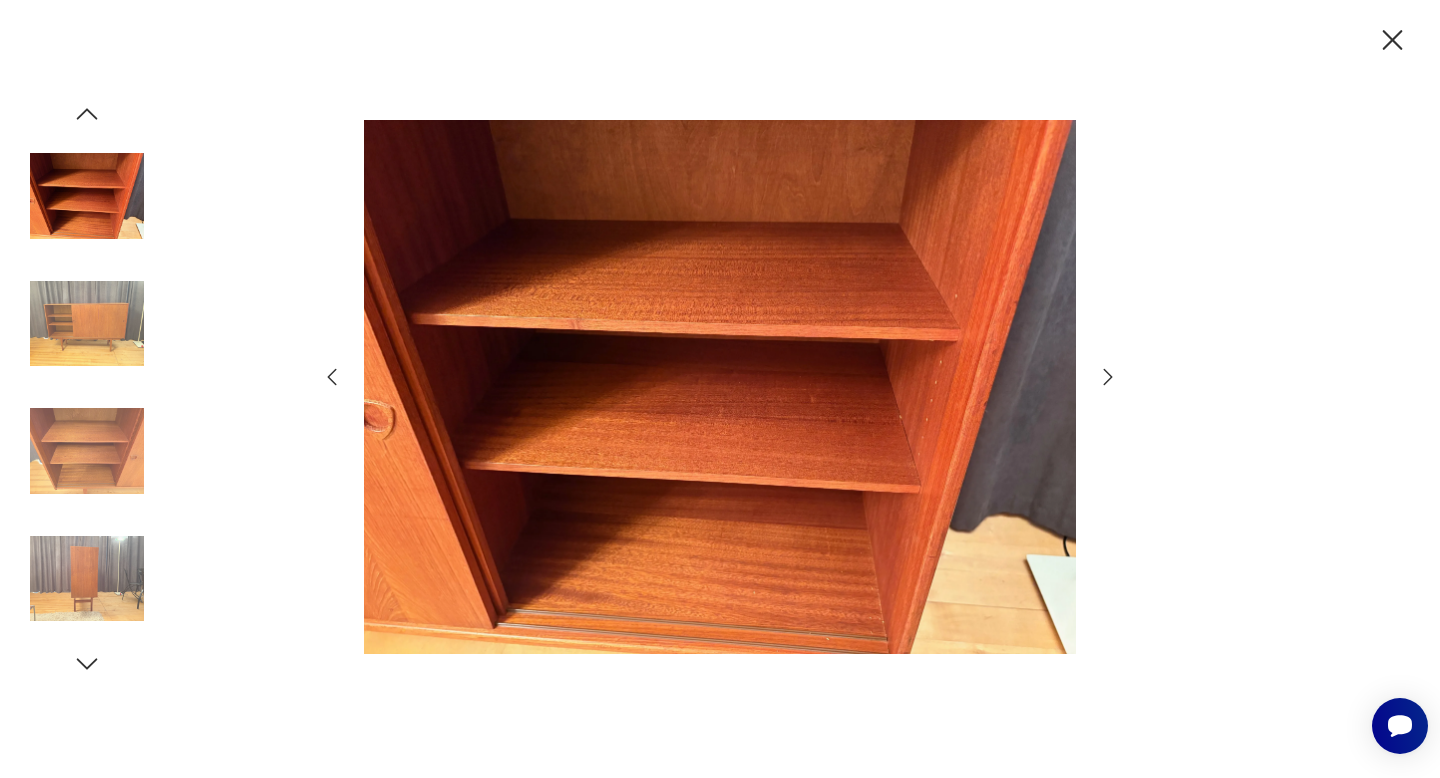 click 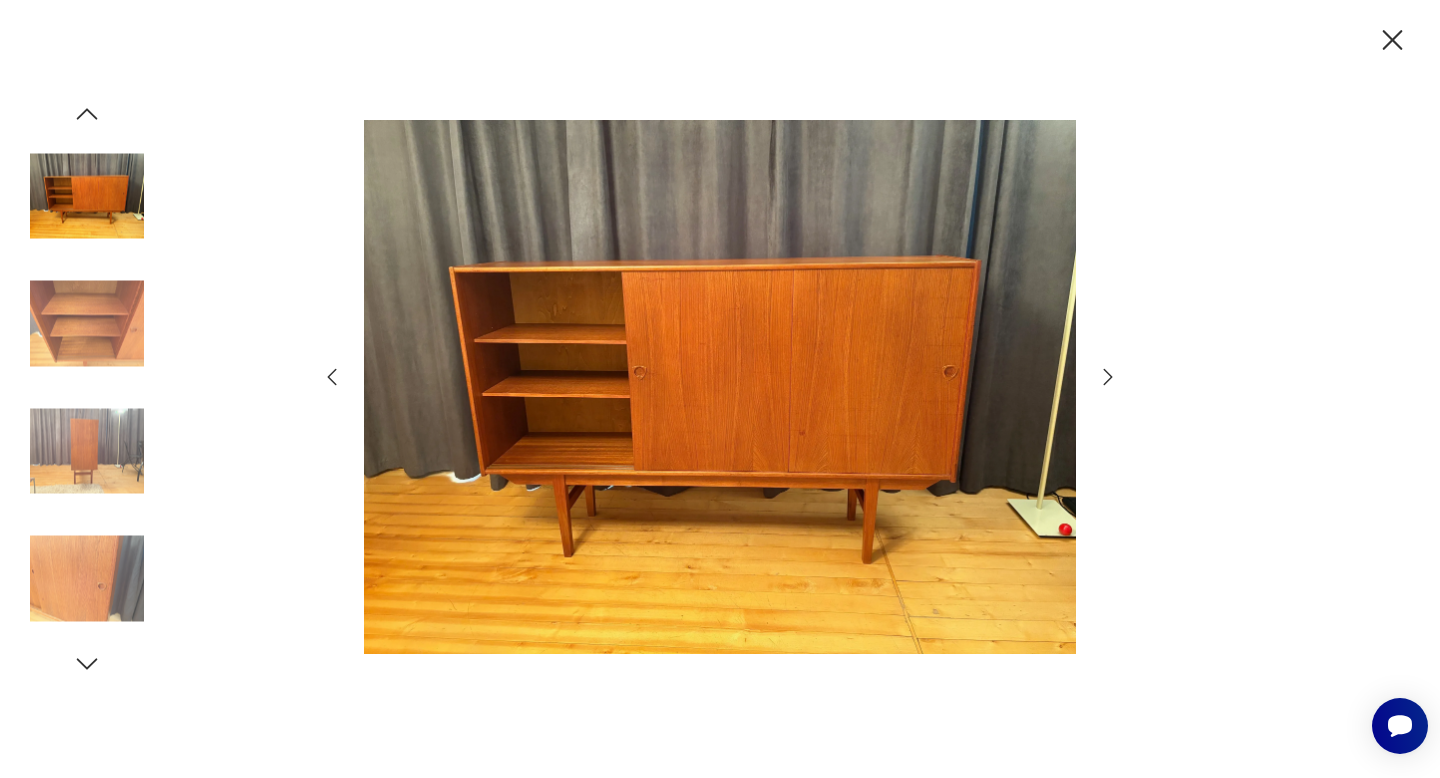 click 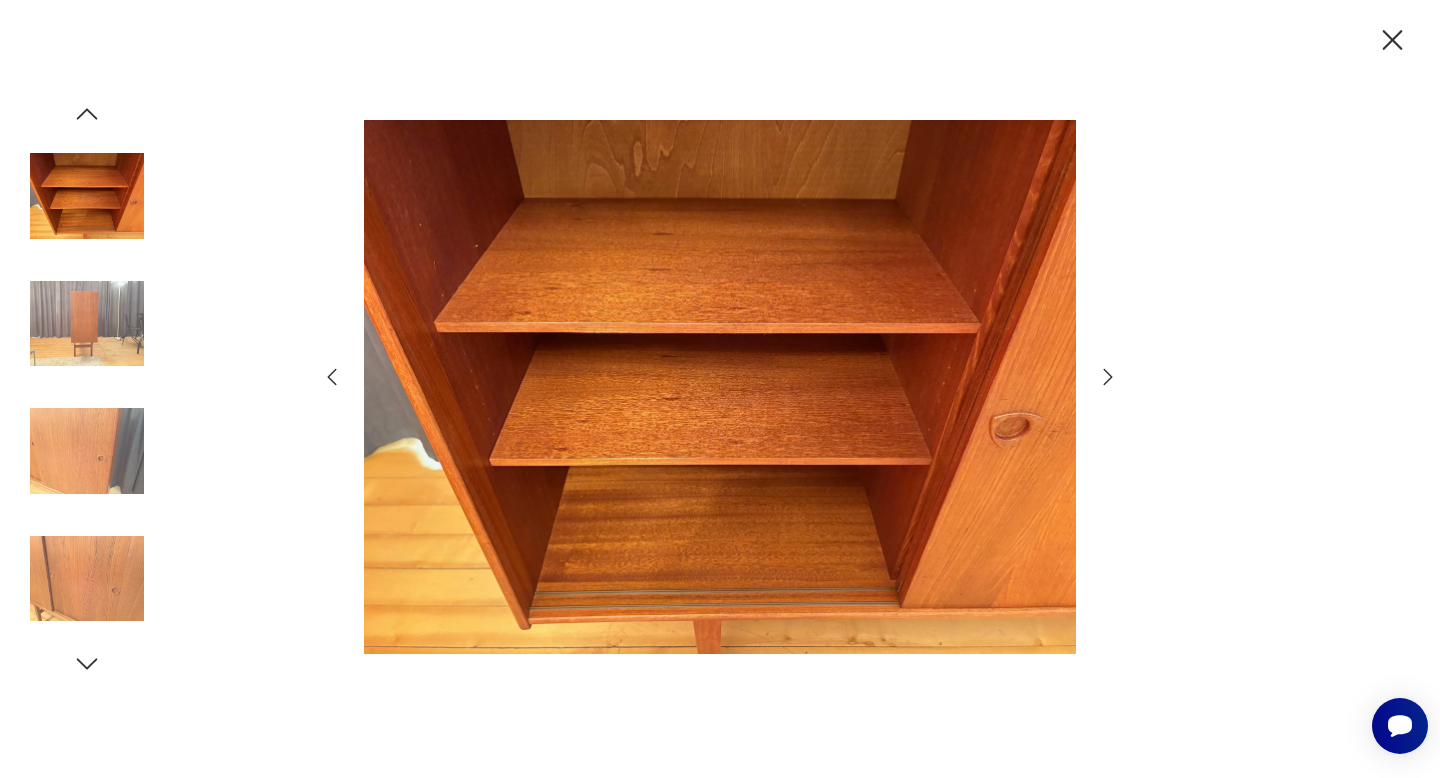 click 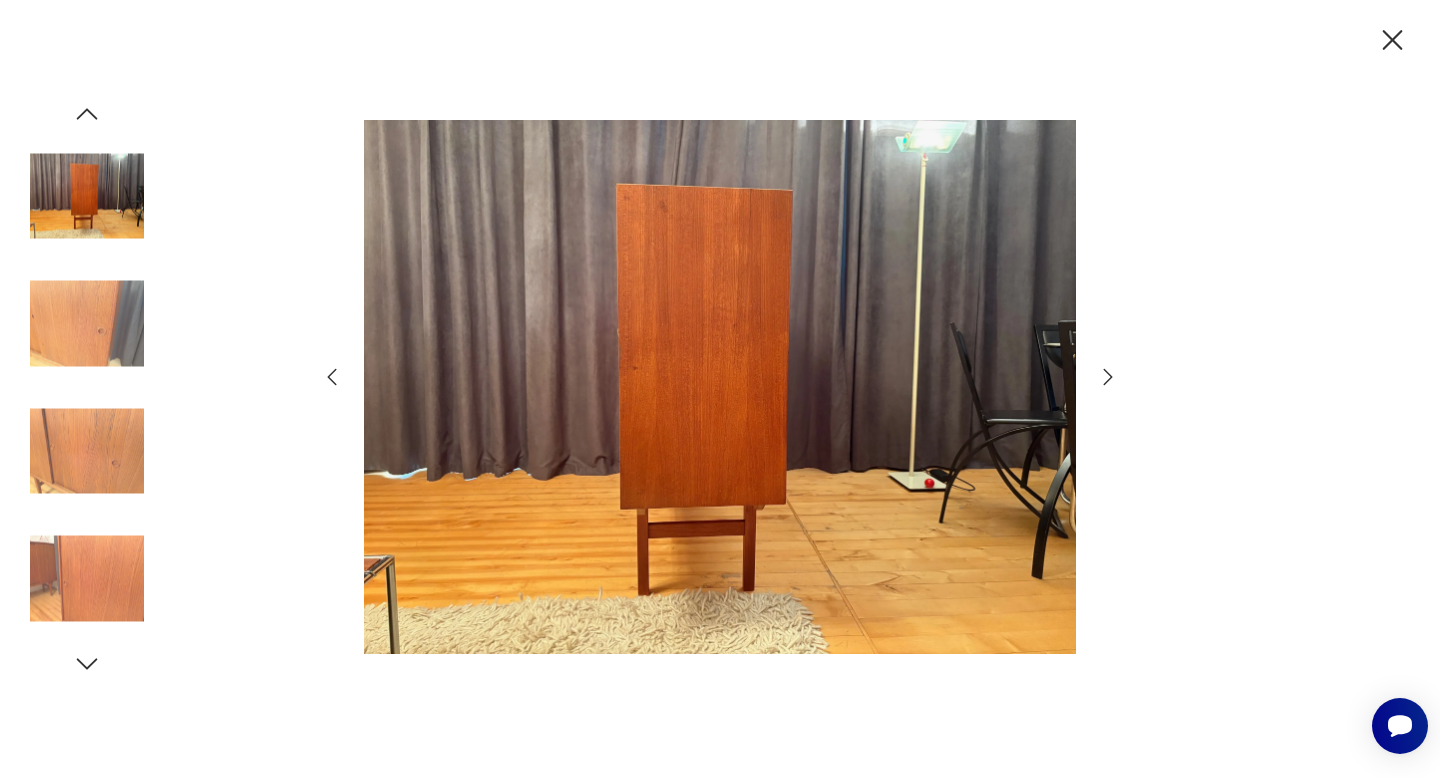 click 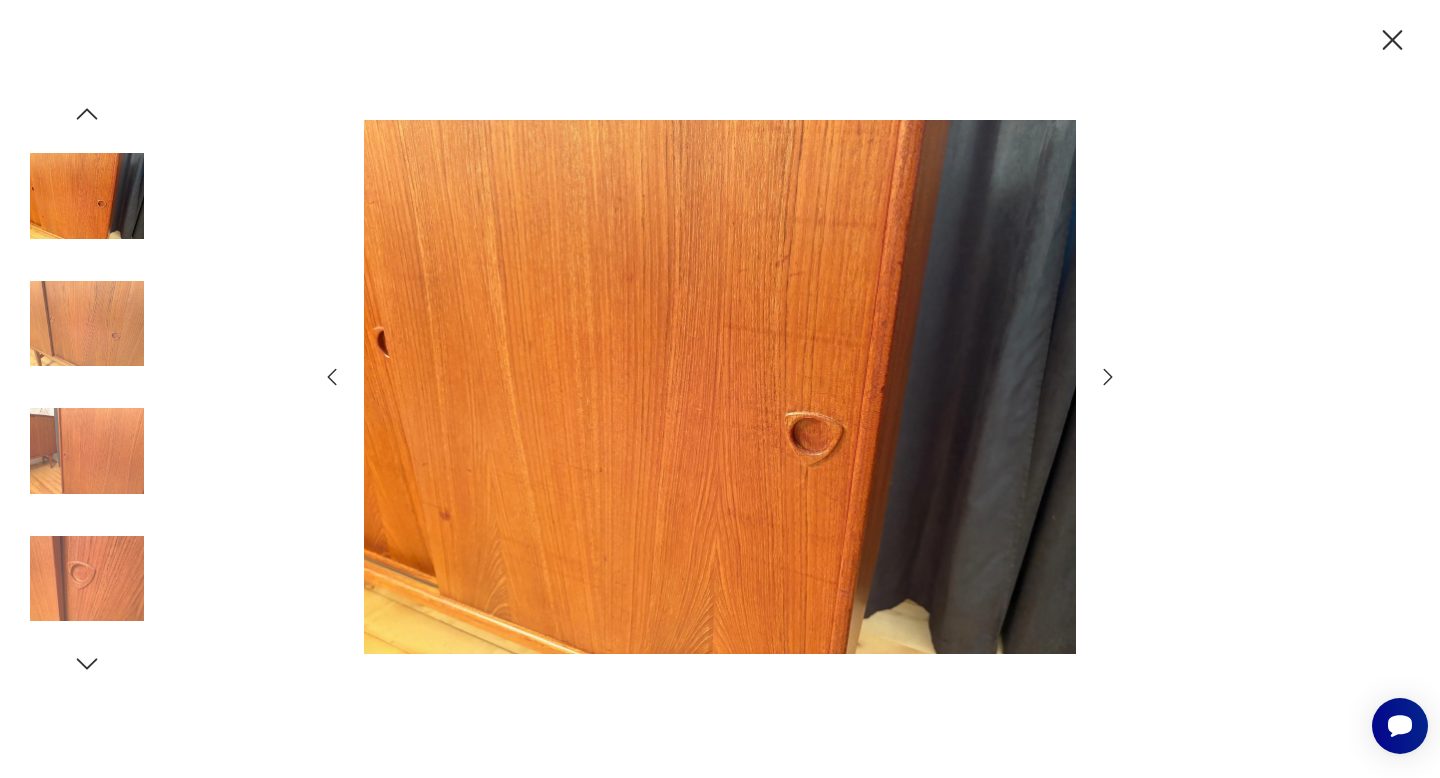 click 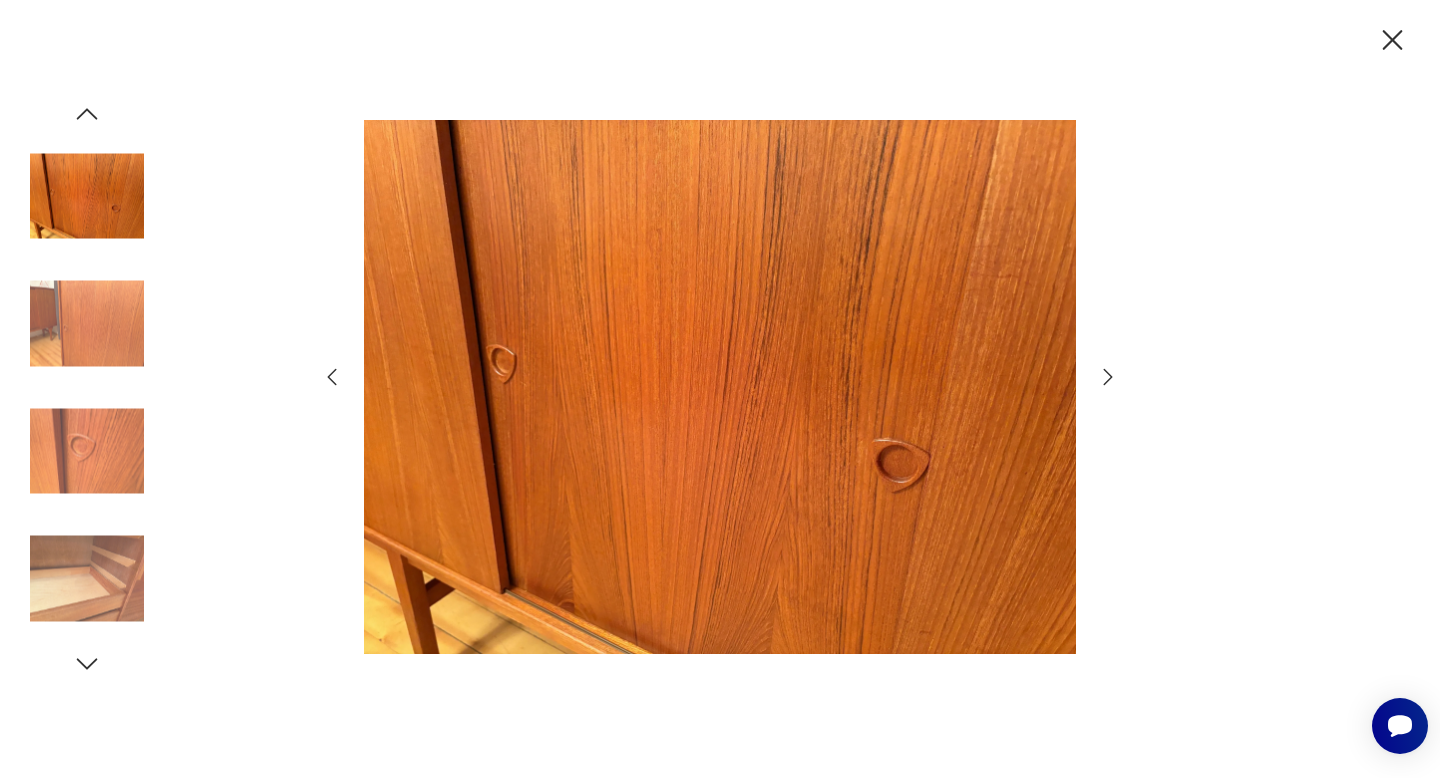 click 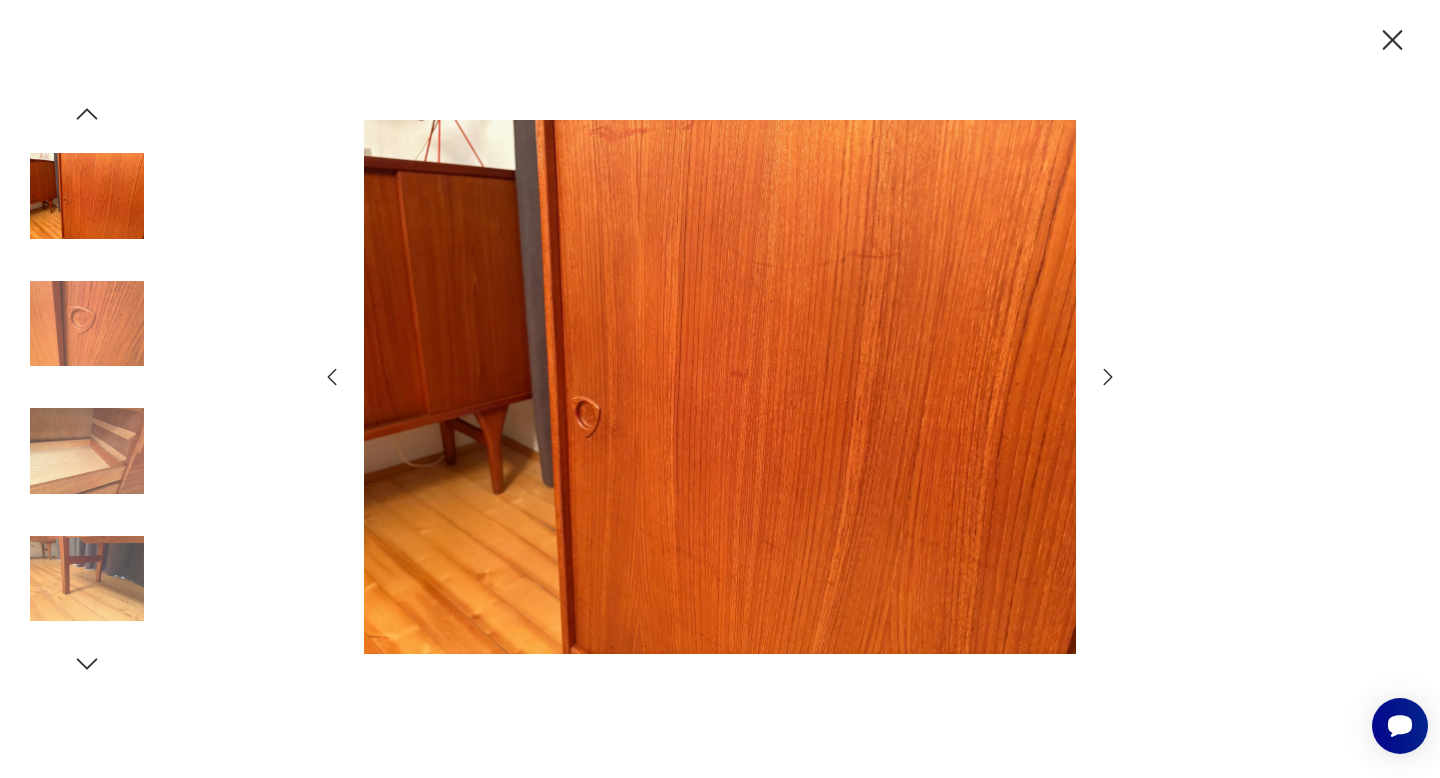 click 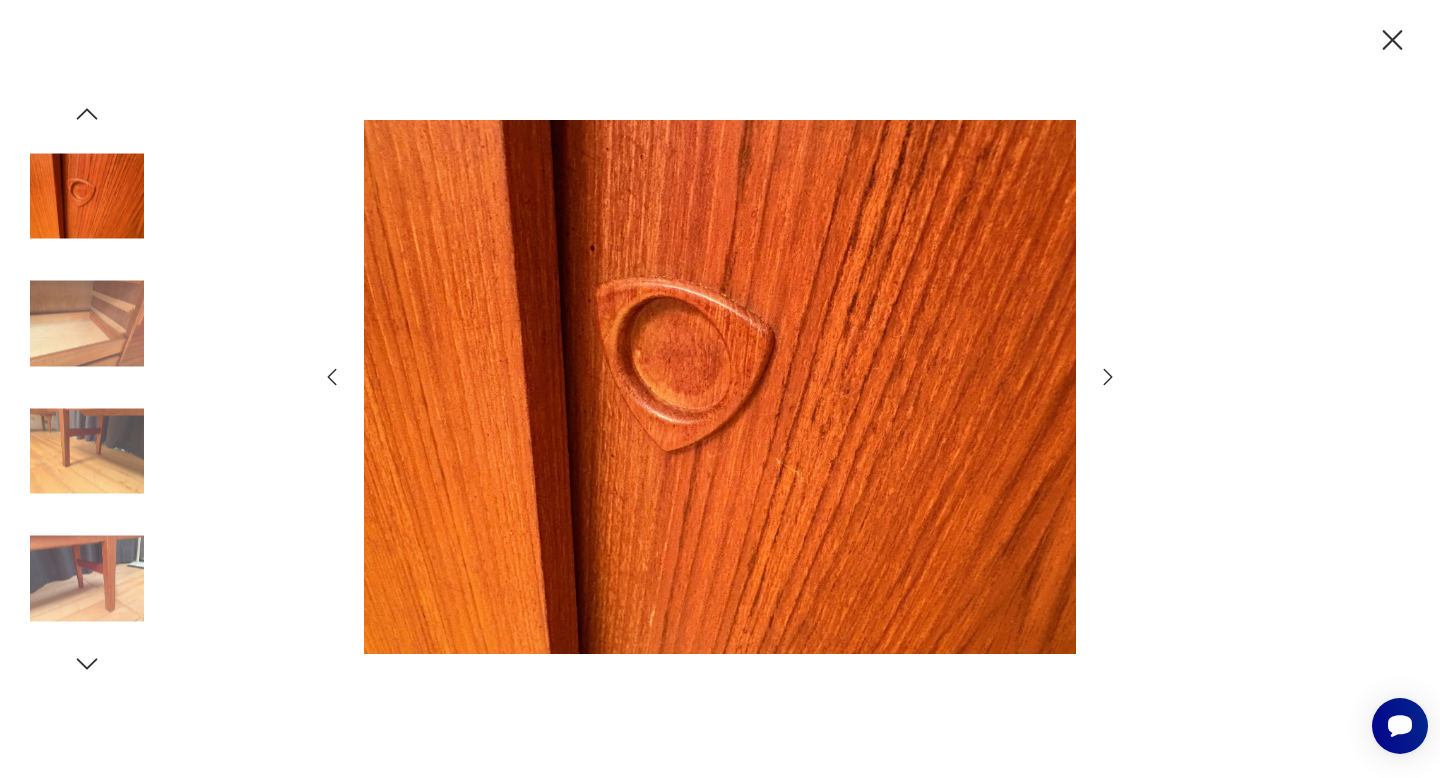 click 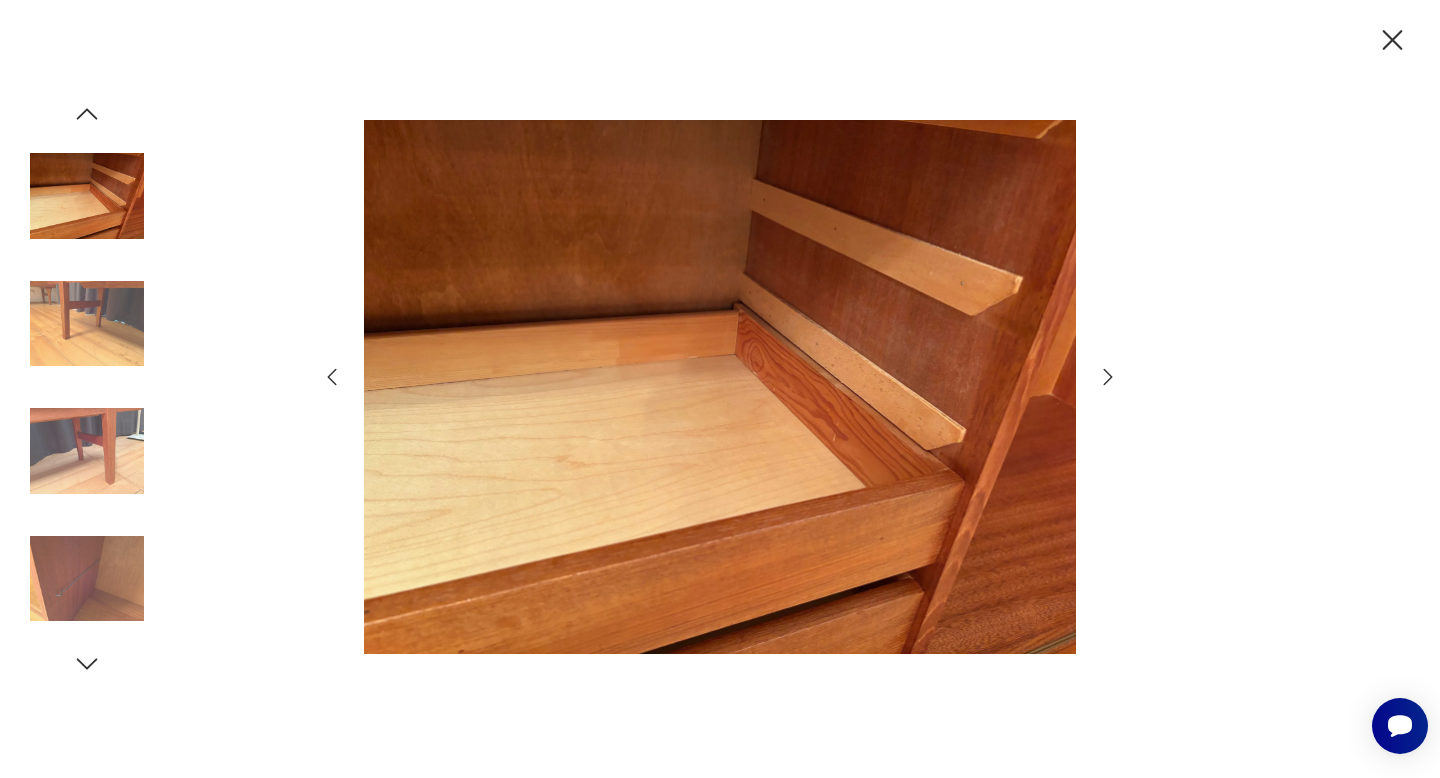 click 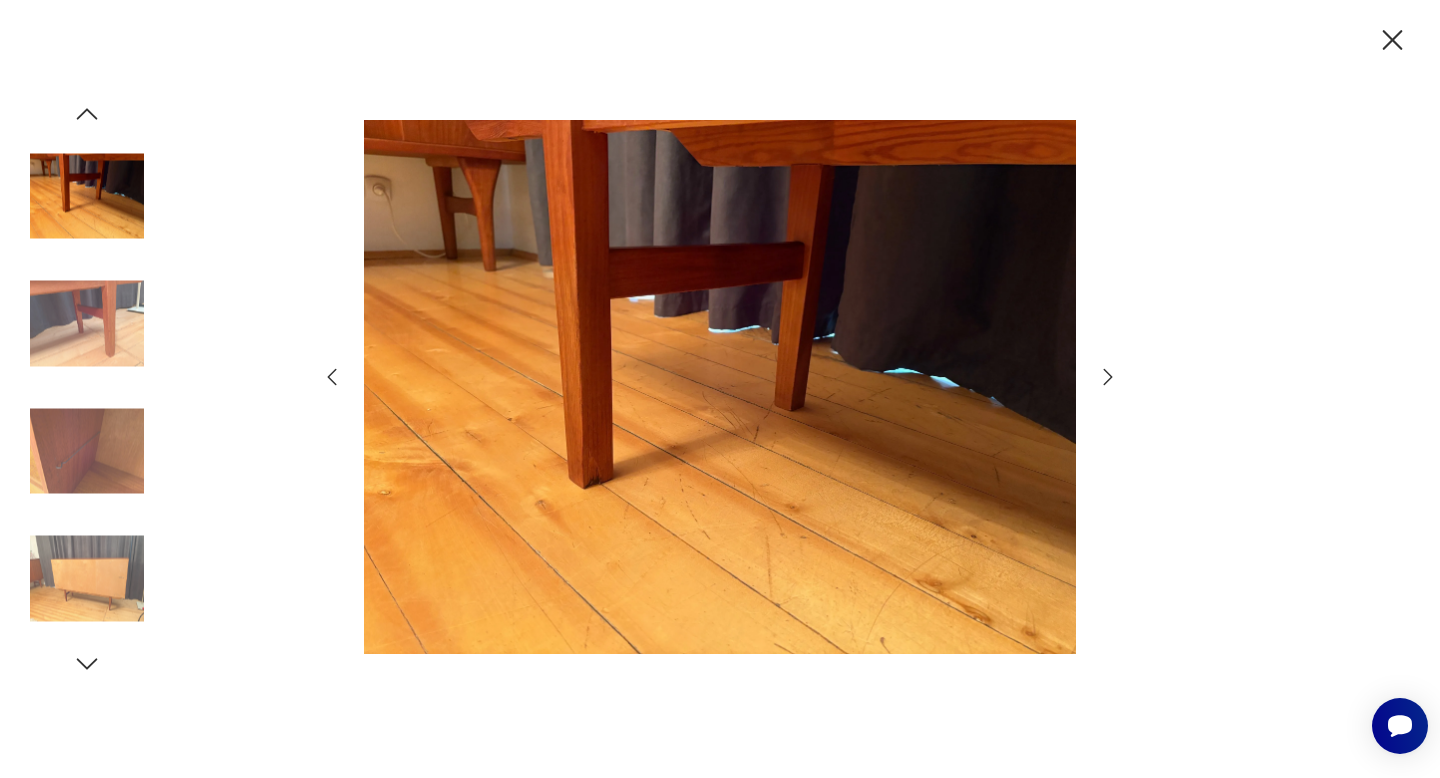 click 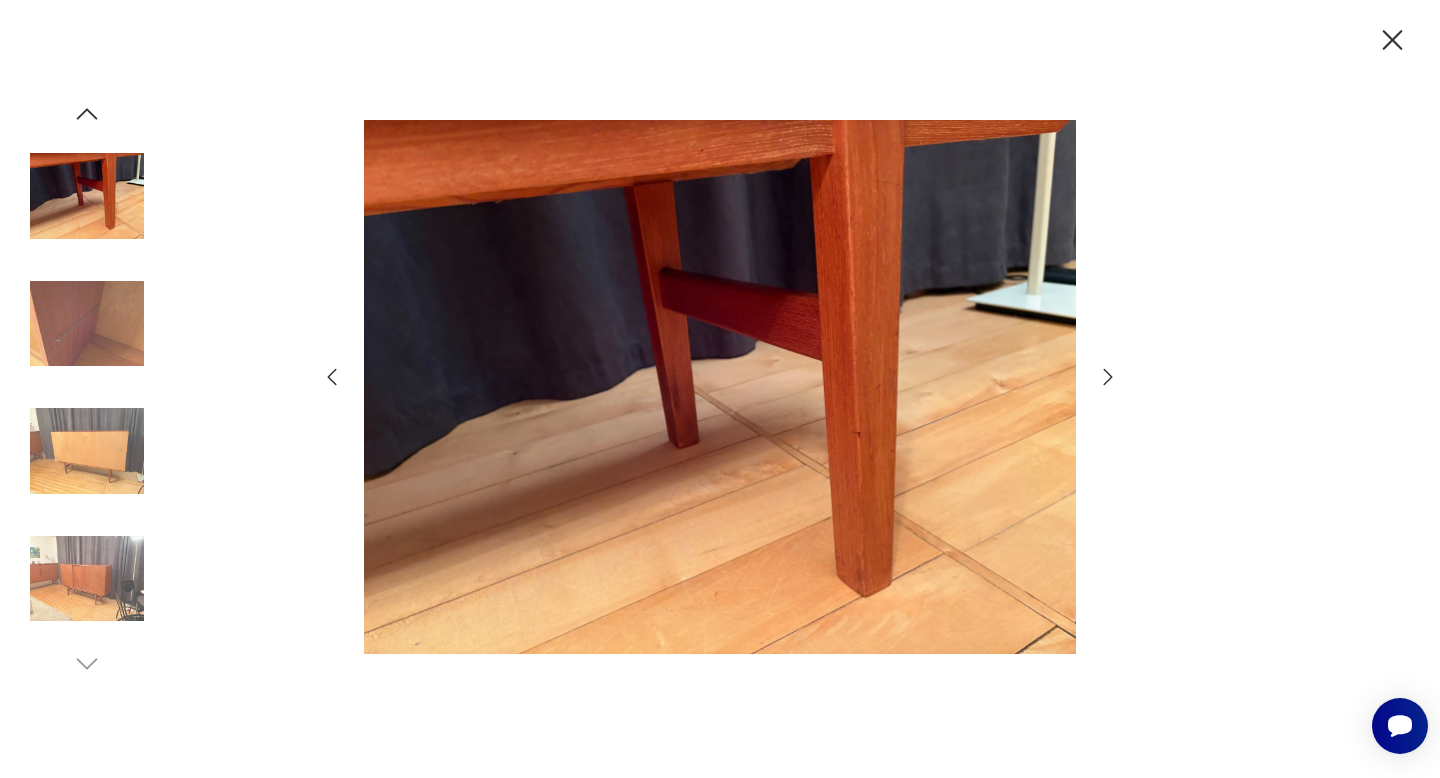 click 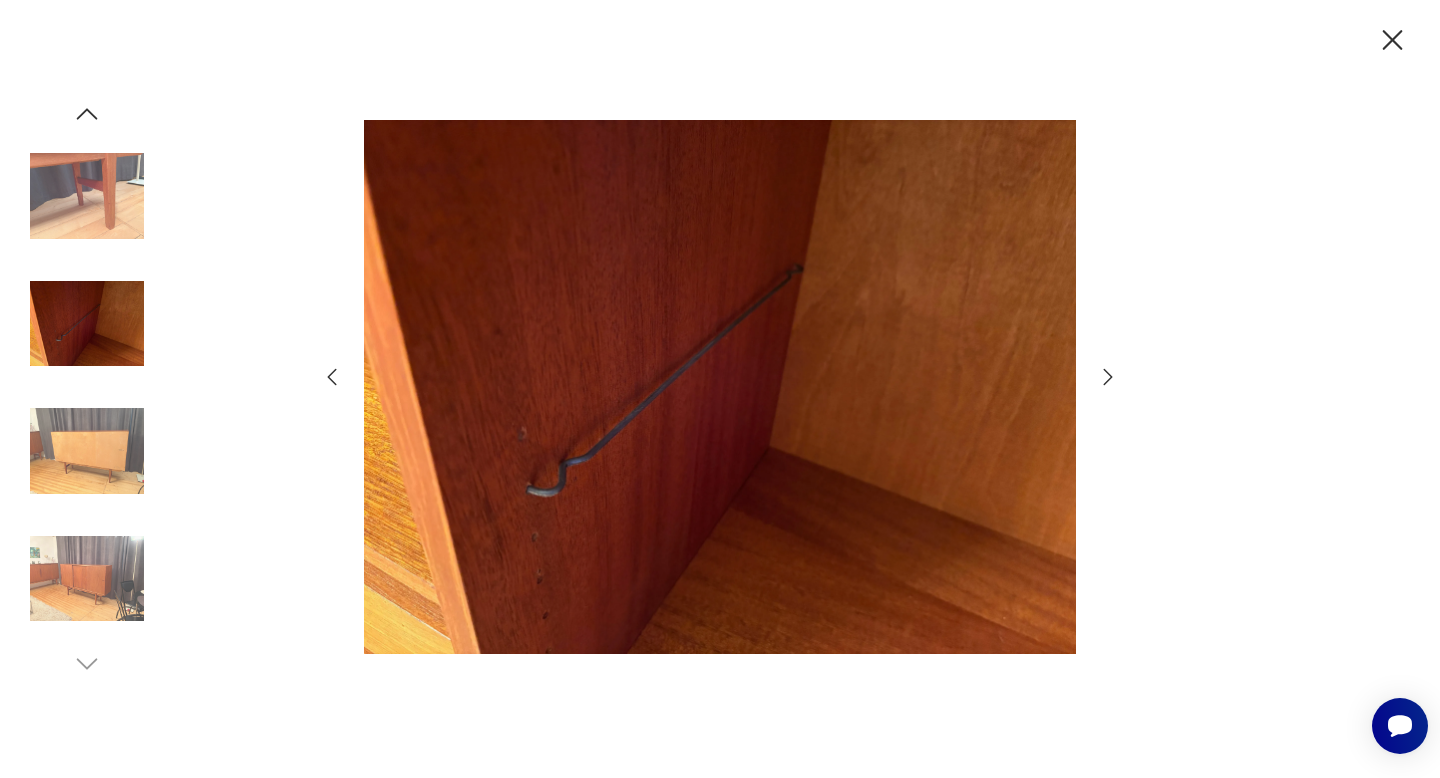 click 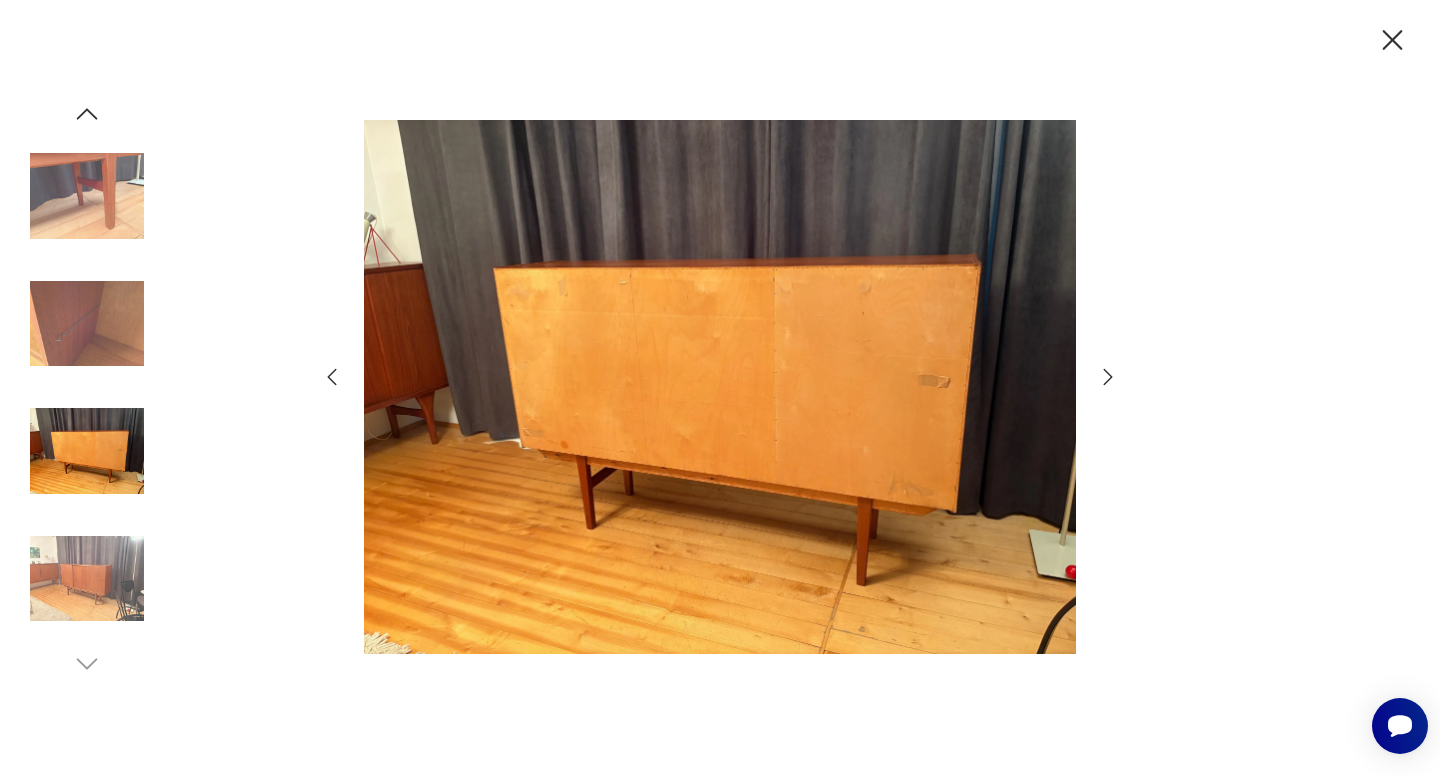 click 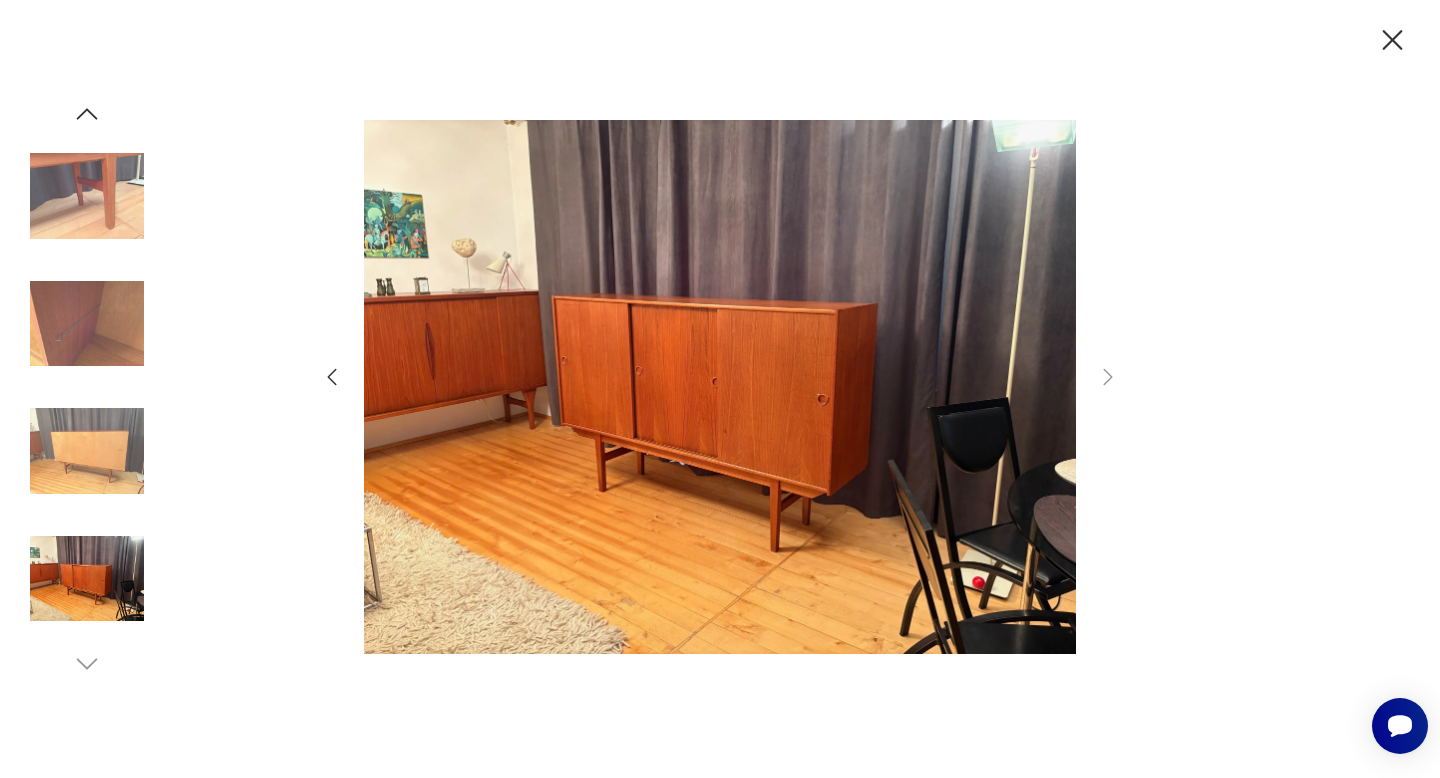 click 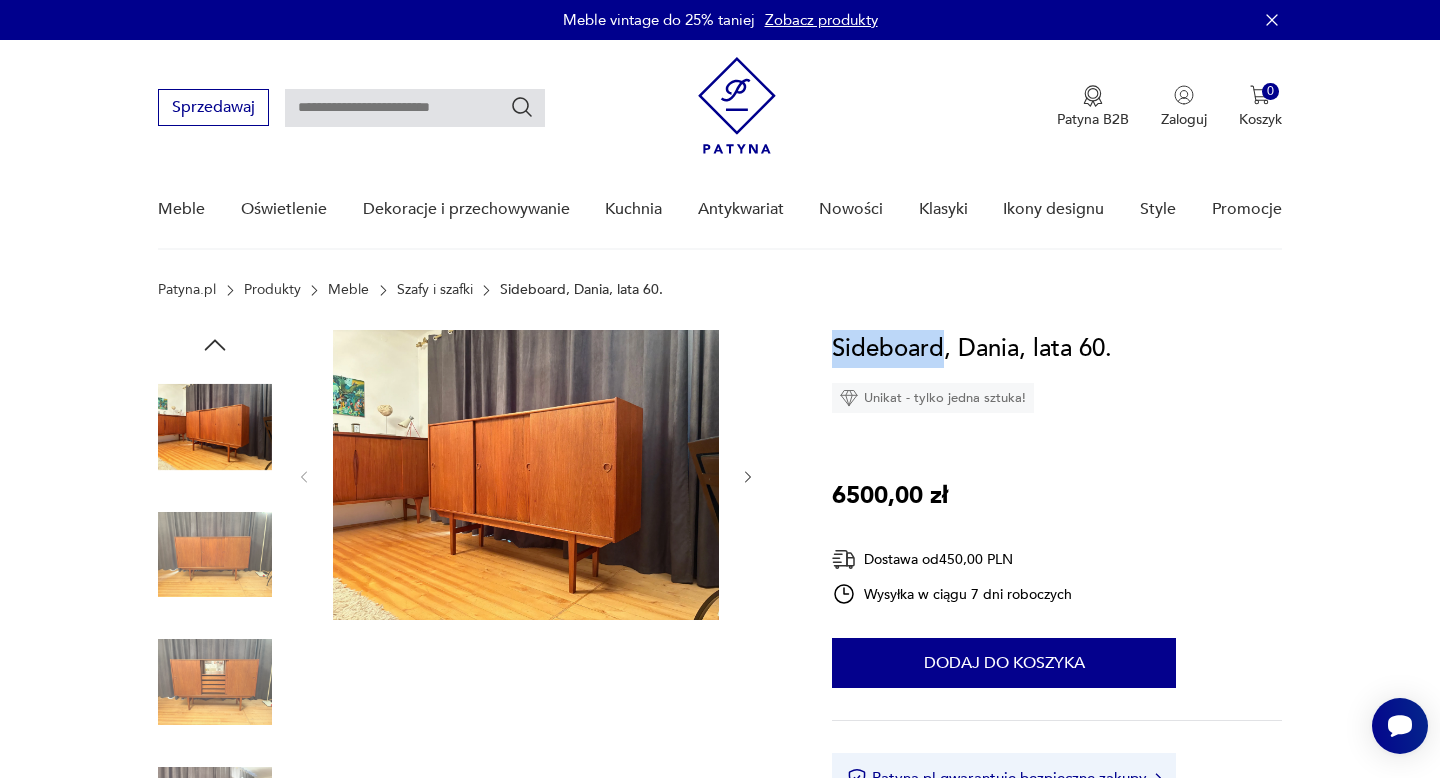 drag, startPoint x: 942, startPoint y: 349, endPoint x: 829, endPoint y: 349, distance: 113 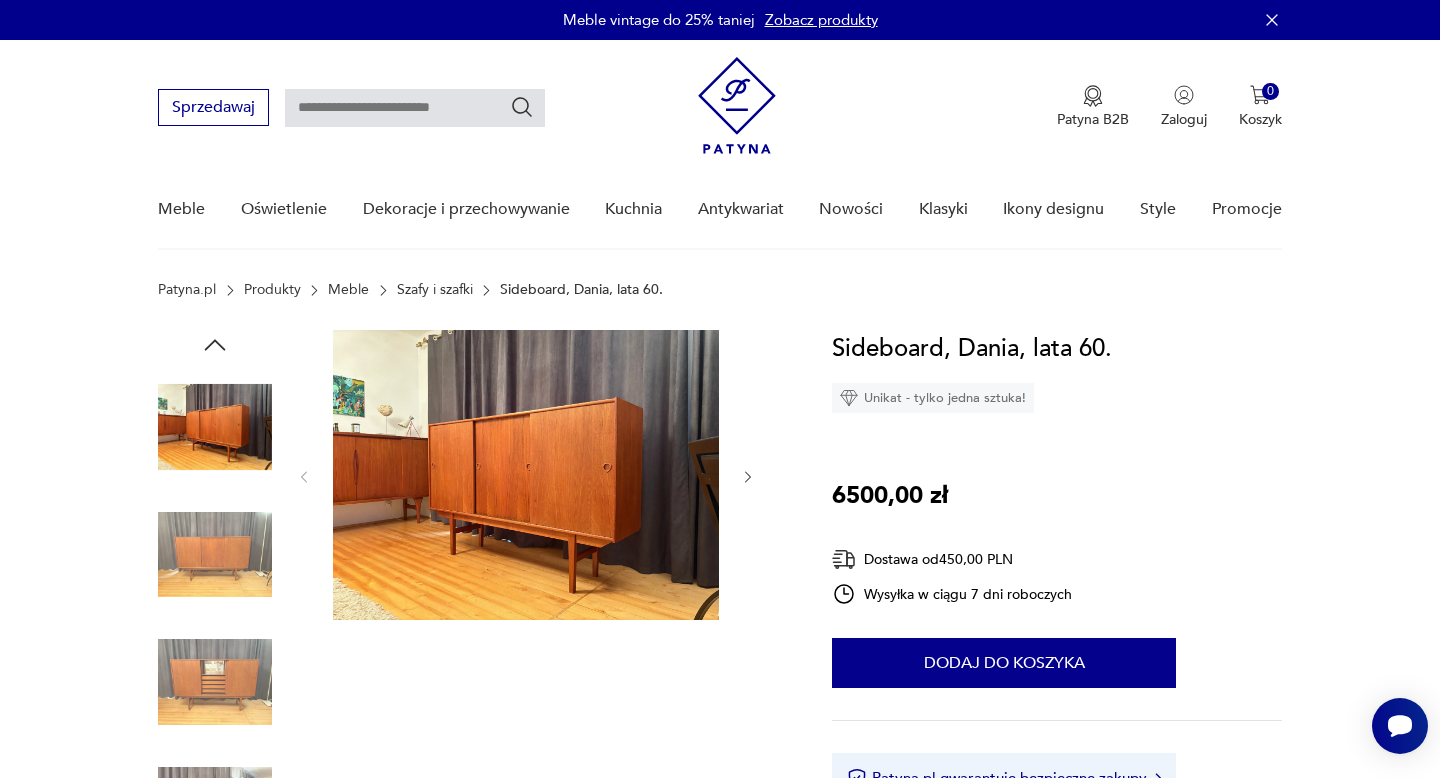 paste on "*********" 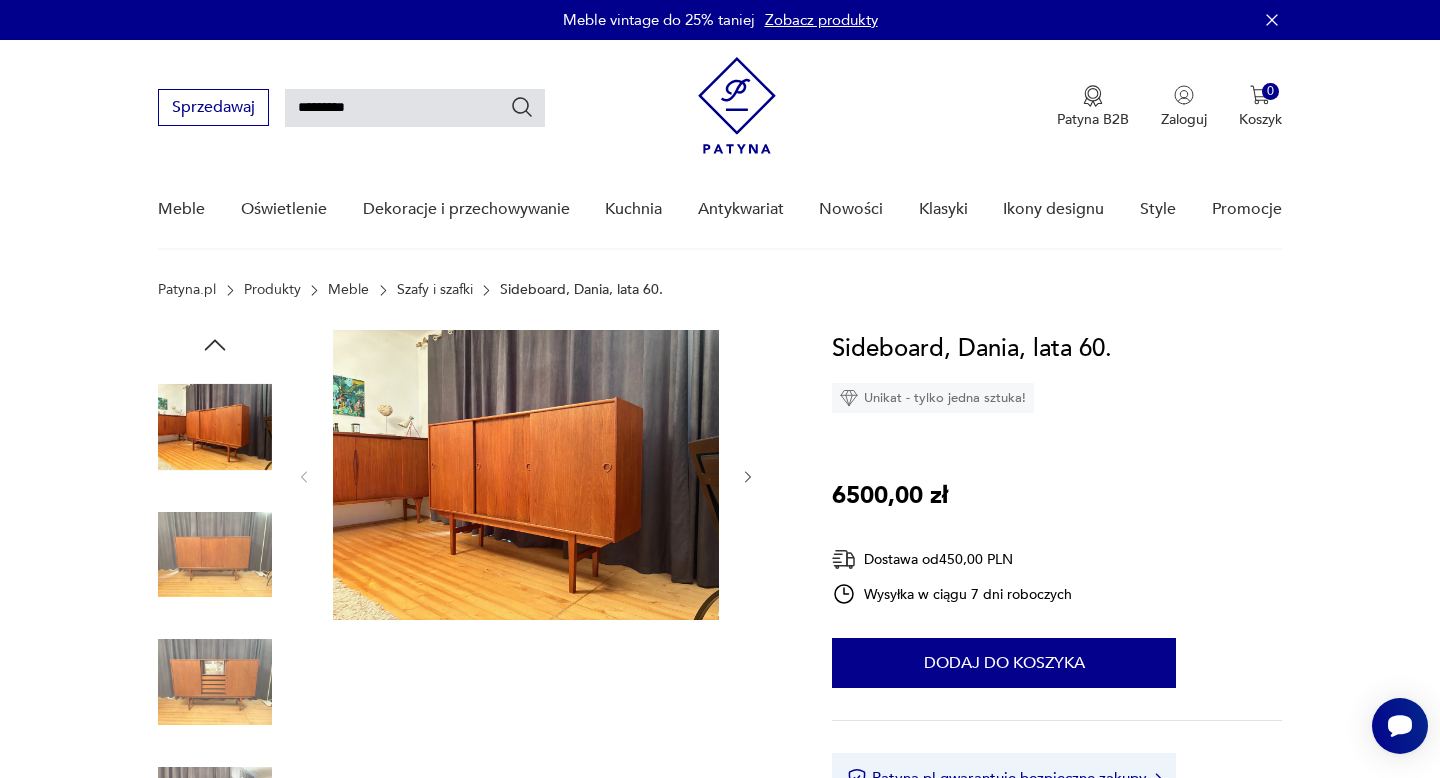 type on "*********" 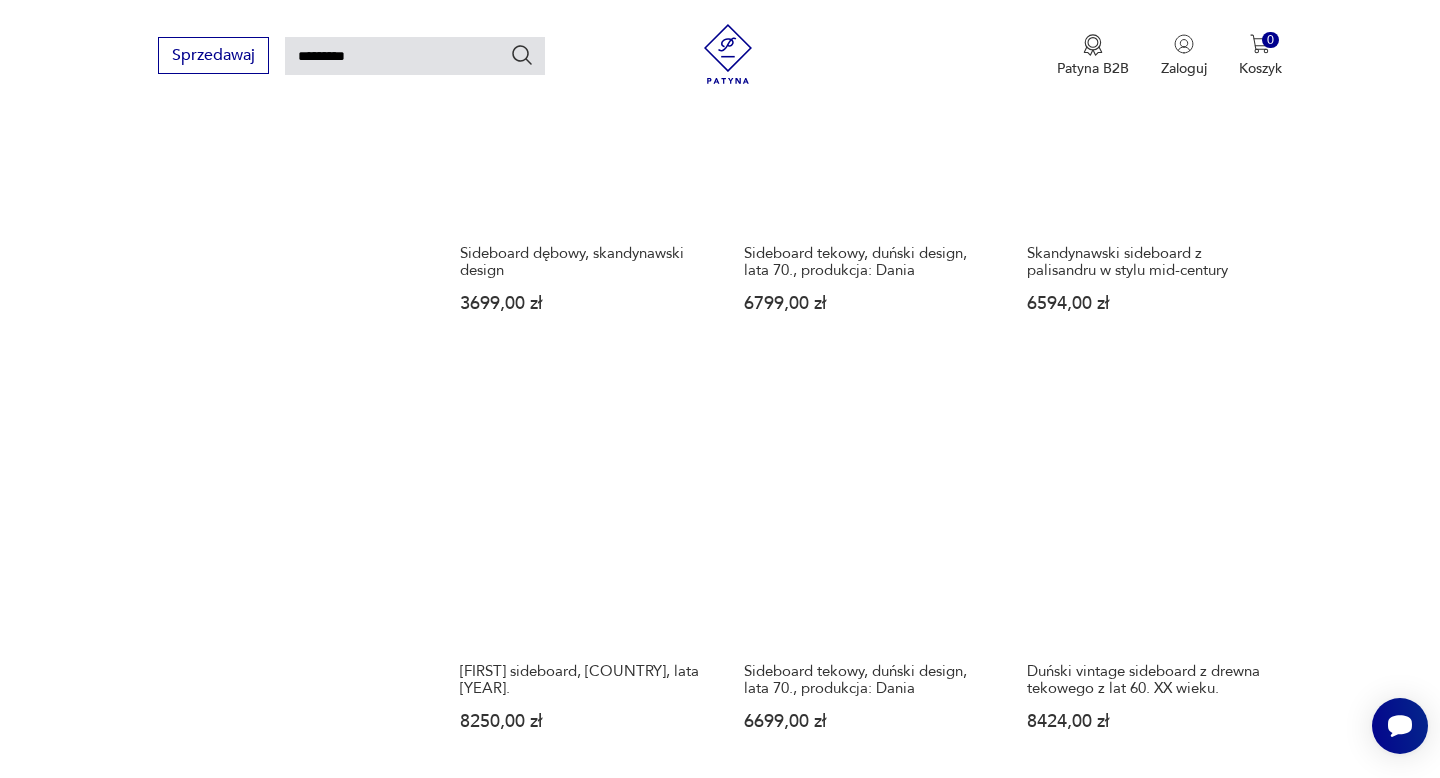 scroll, scrollTop: 1345, scrollLeft: 0, axis: vertical 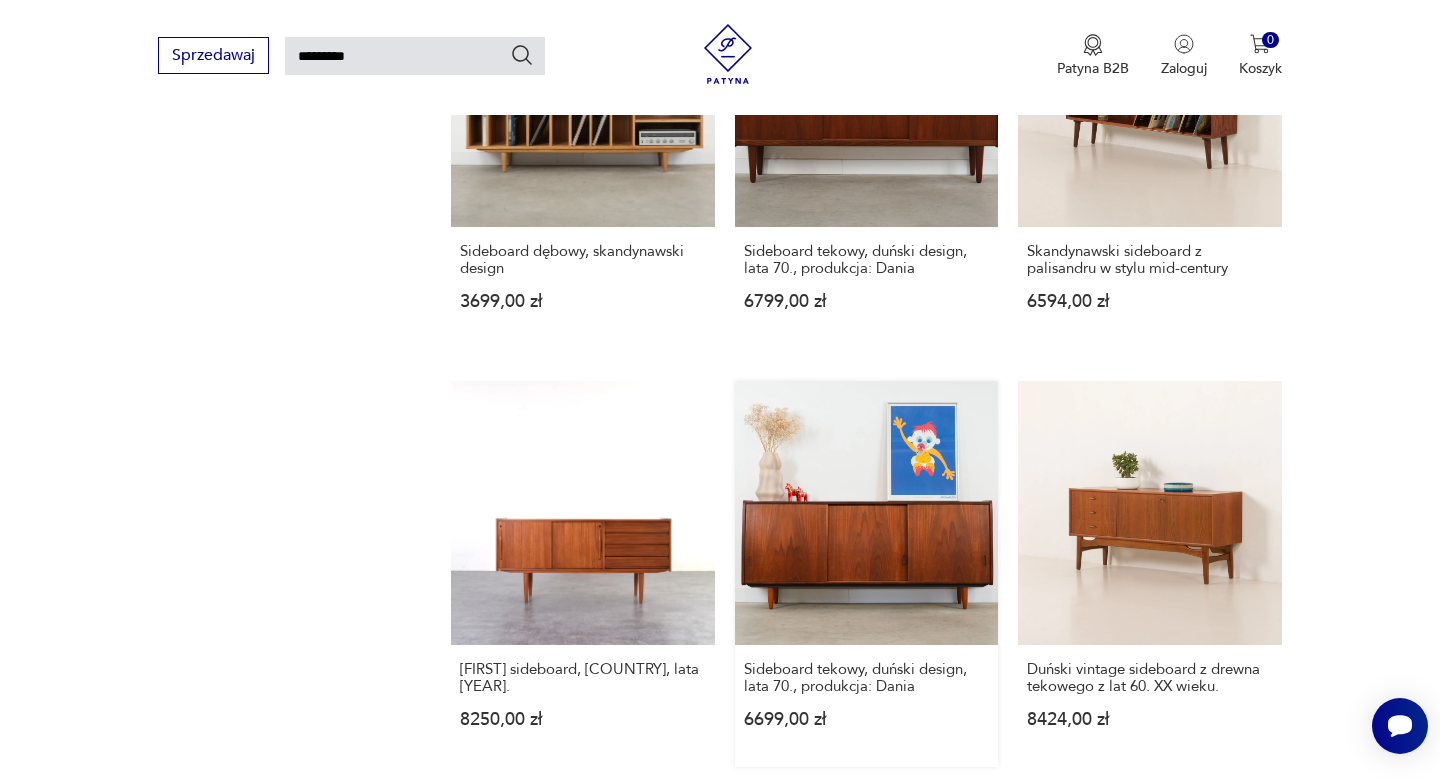 click on "Sideboard tekowy, duński design, lata 70., produkcja: Dania 6699,00 zł" at bounding box center (866, 573) 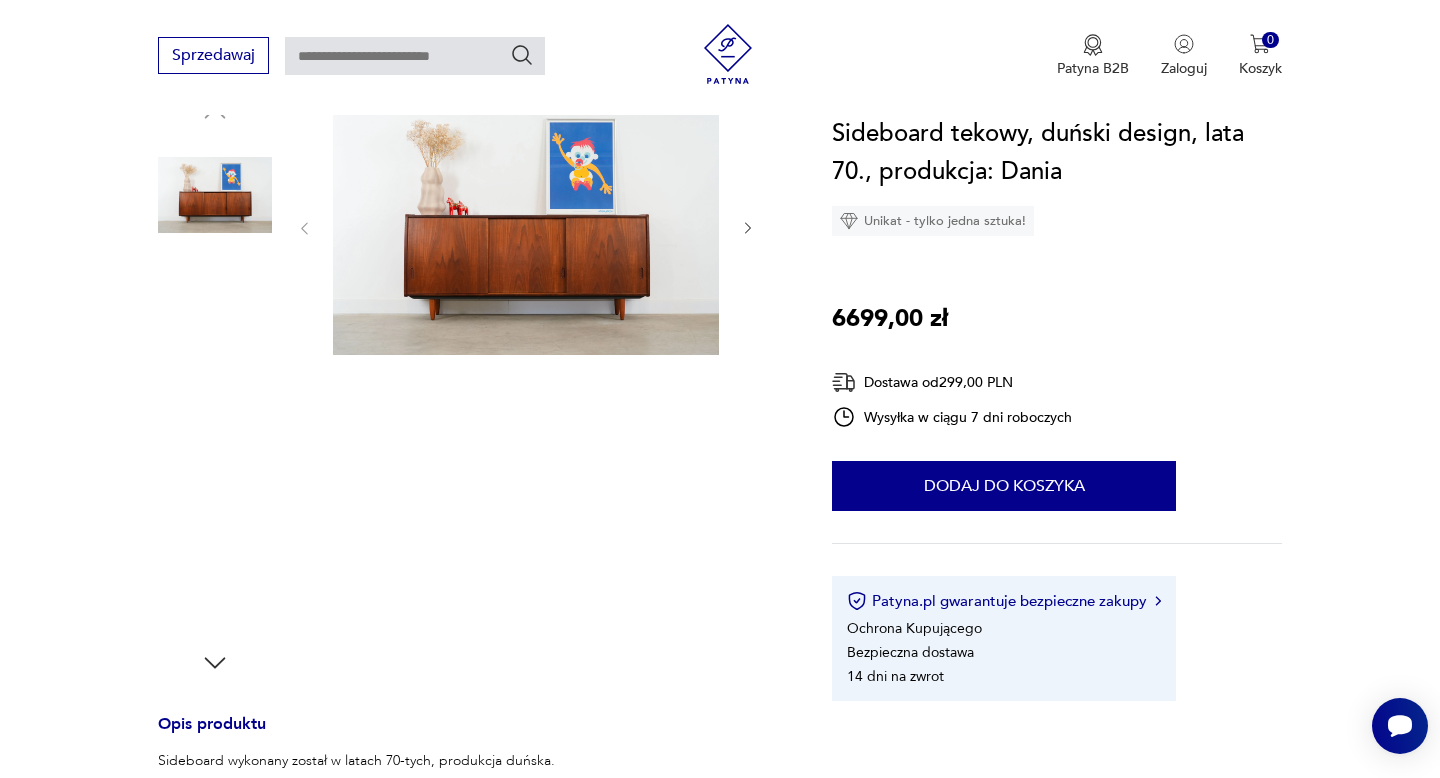 scroll, scrollTop: 230, scrollLeft: 0, axis: vertical 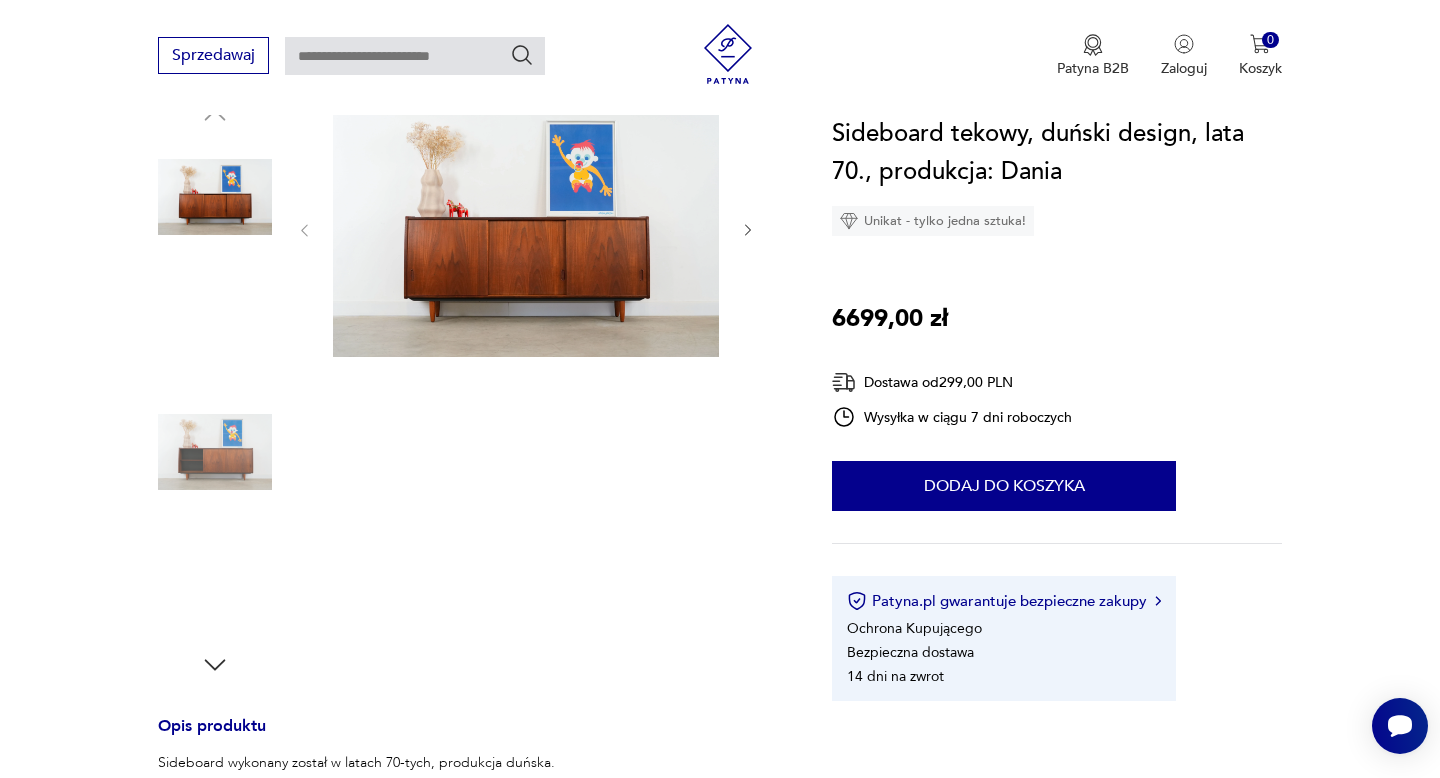 click at bounding box center [526, 228] 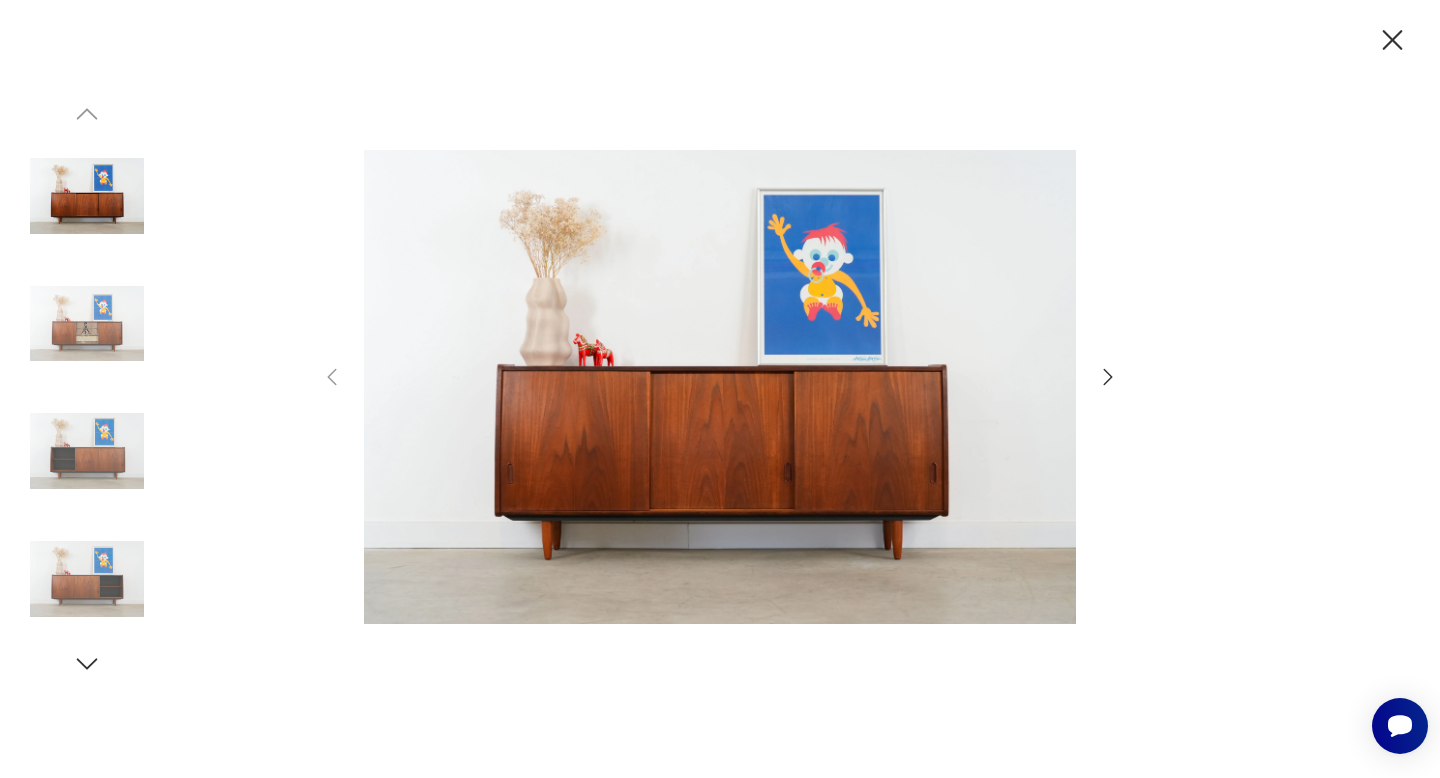 click 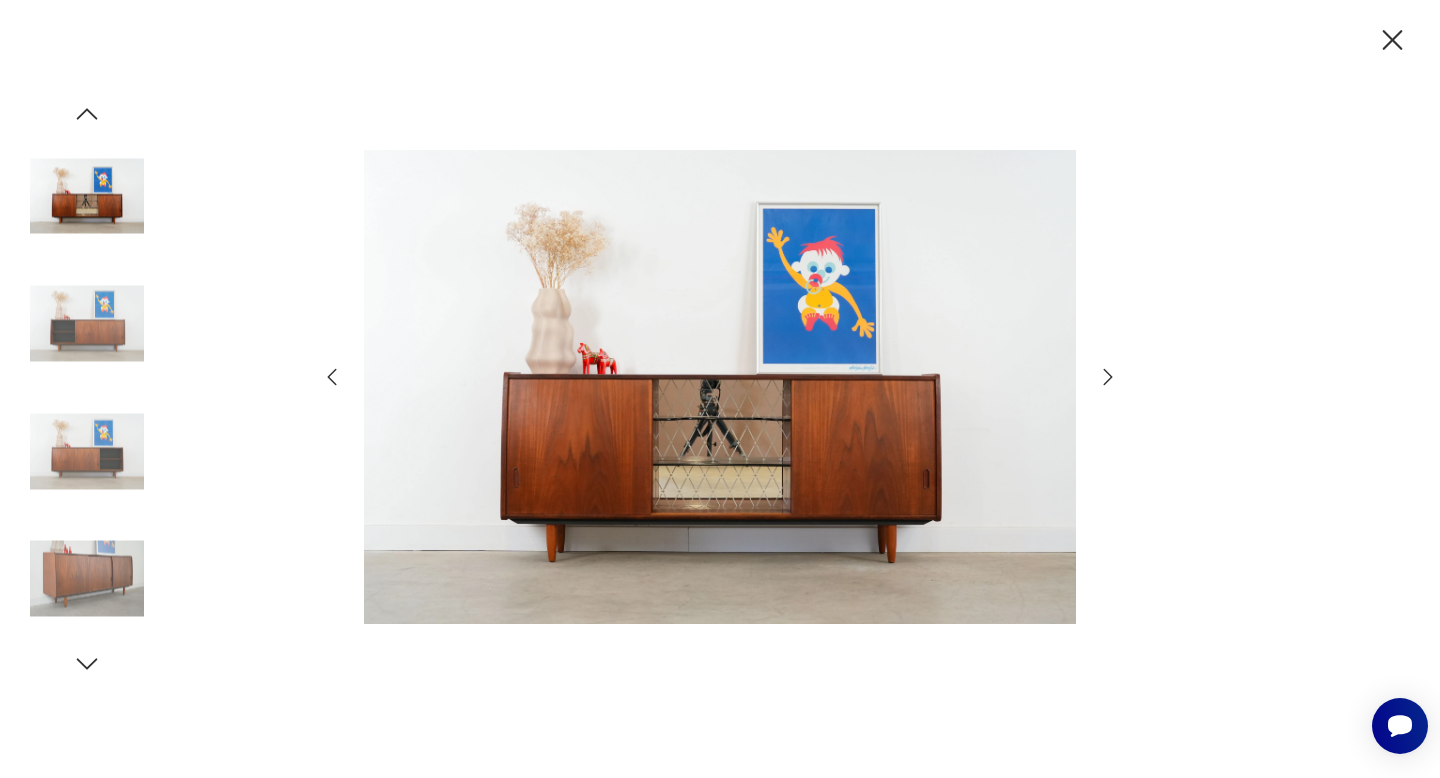 click 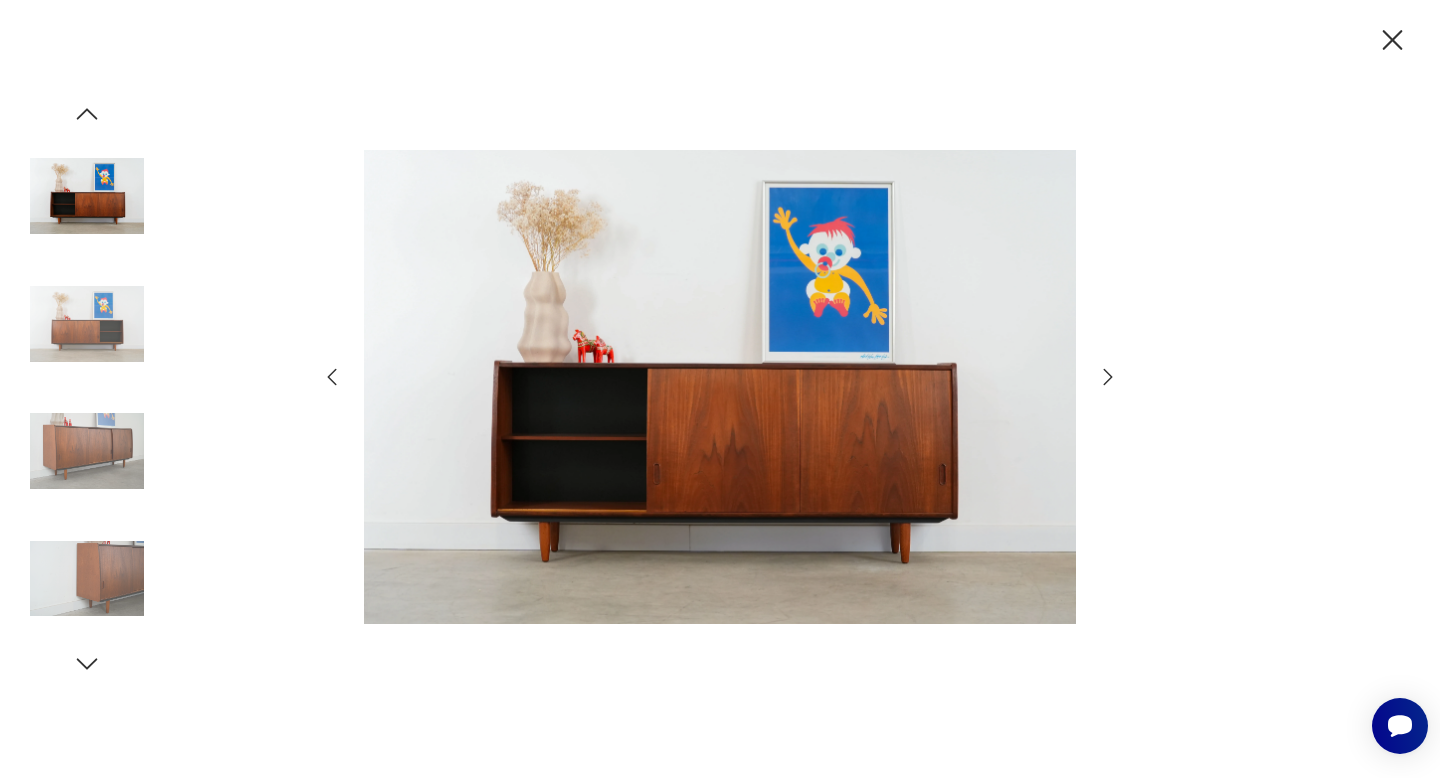 click 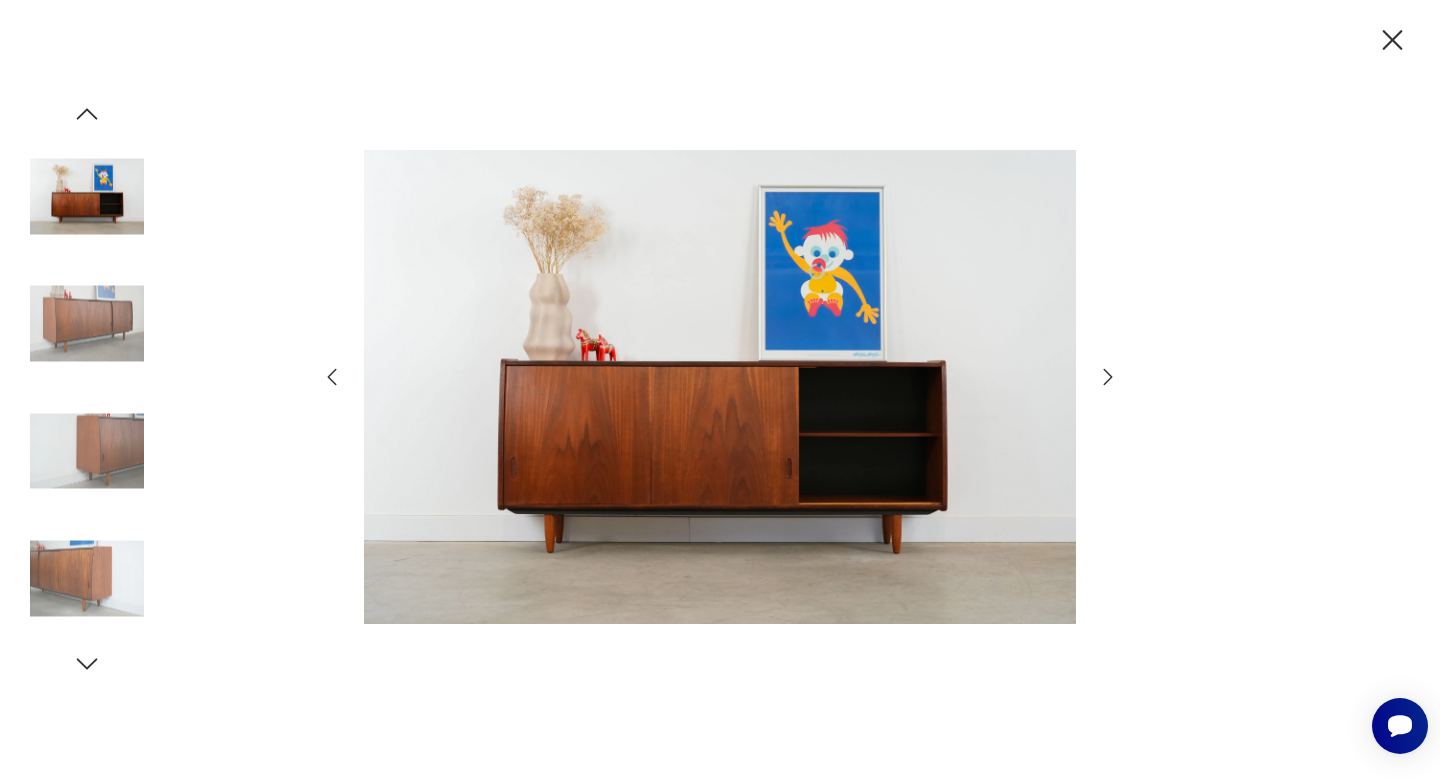 click 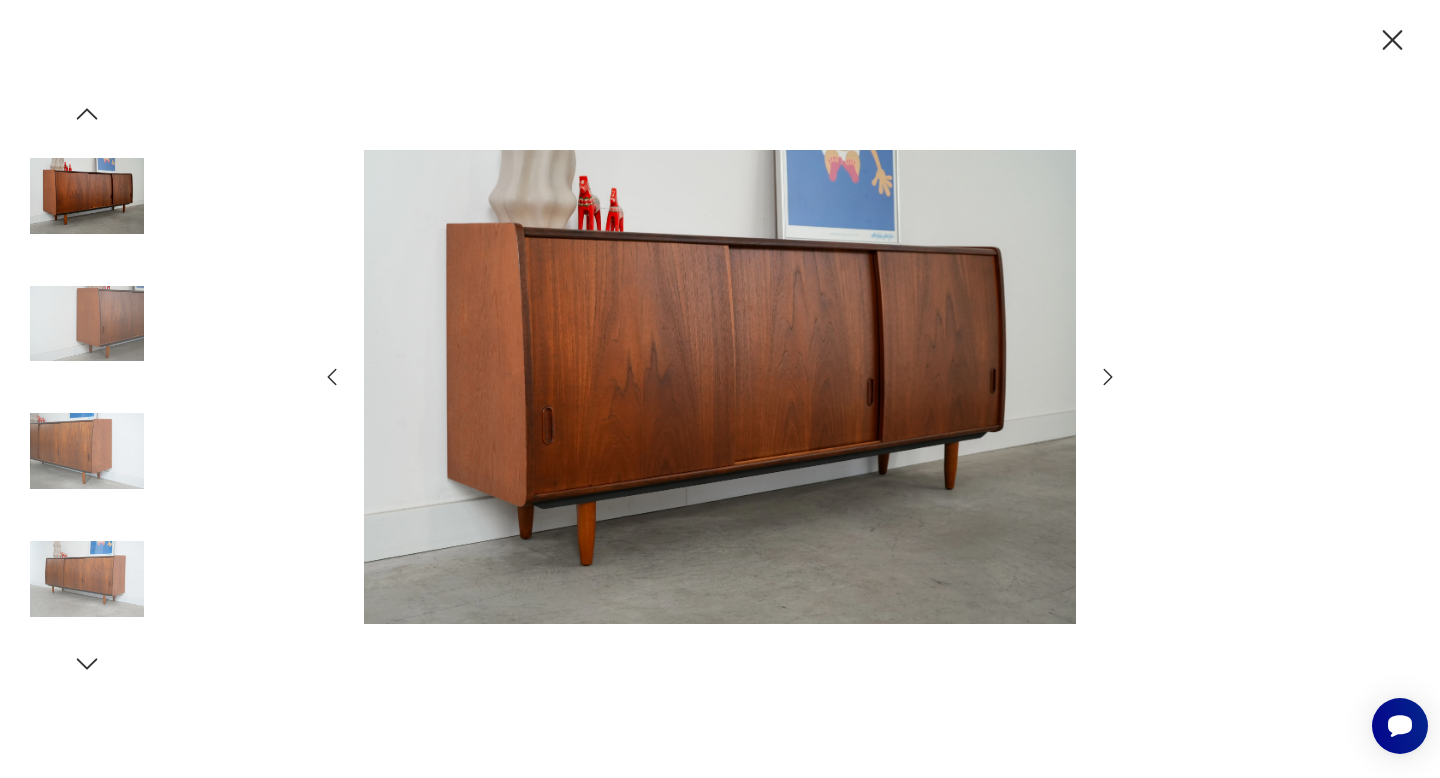click 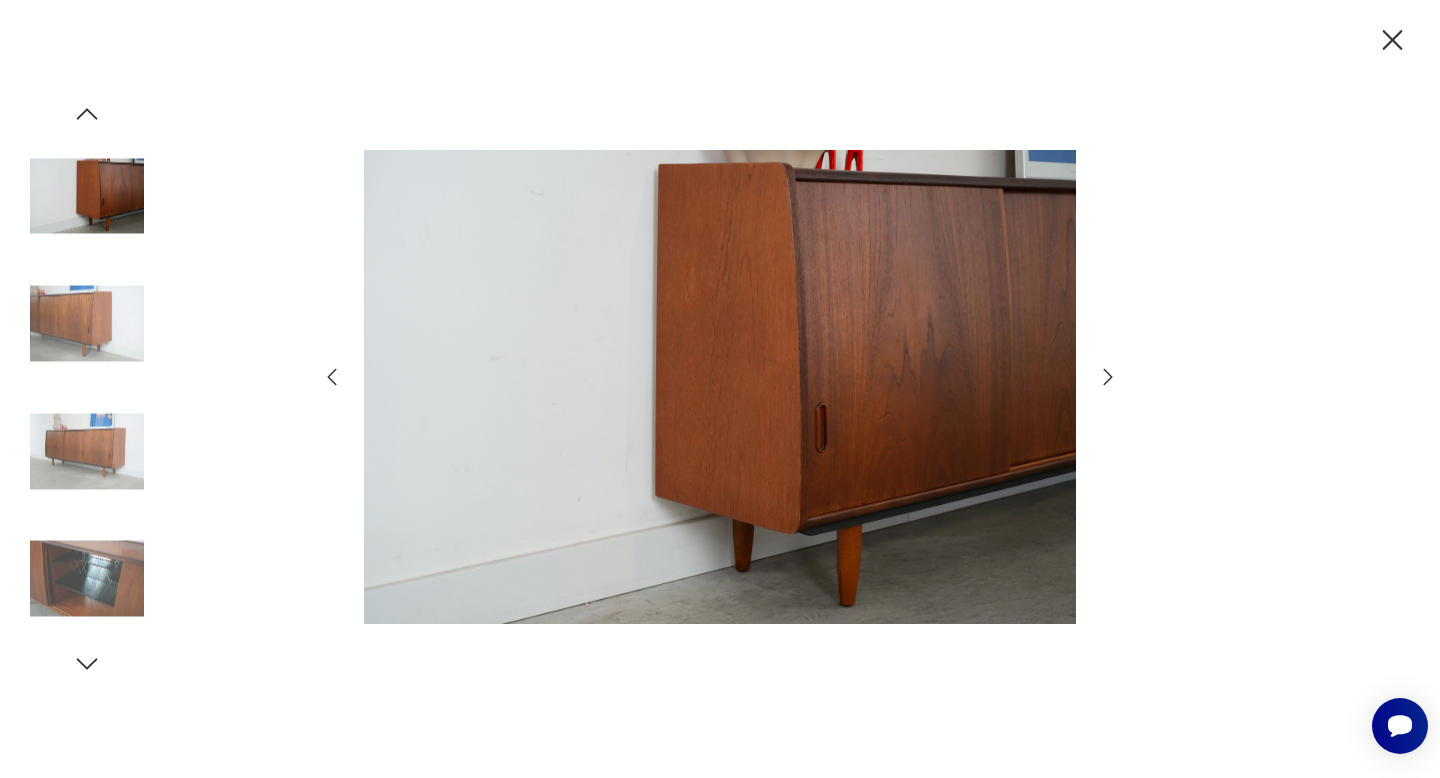 click 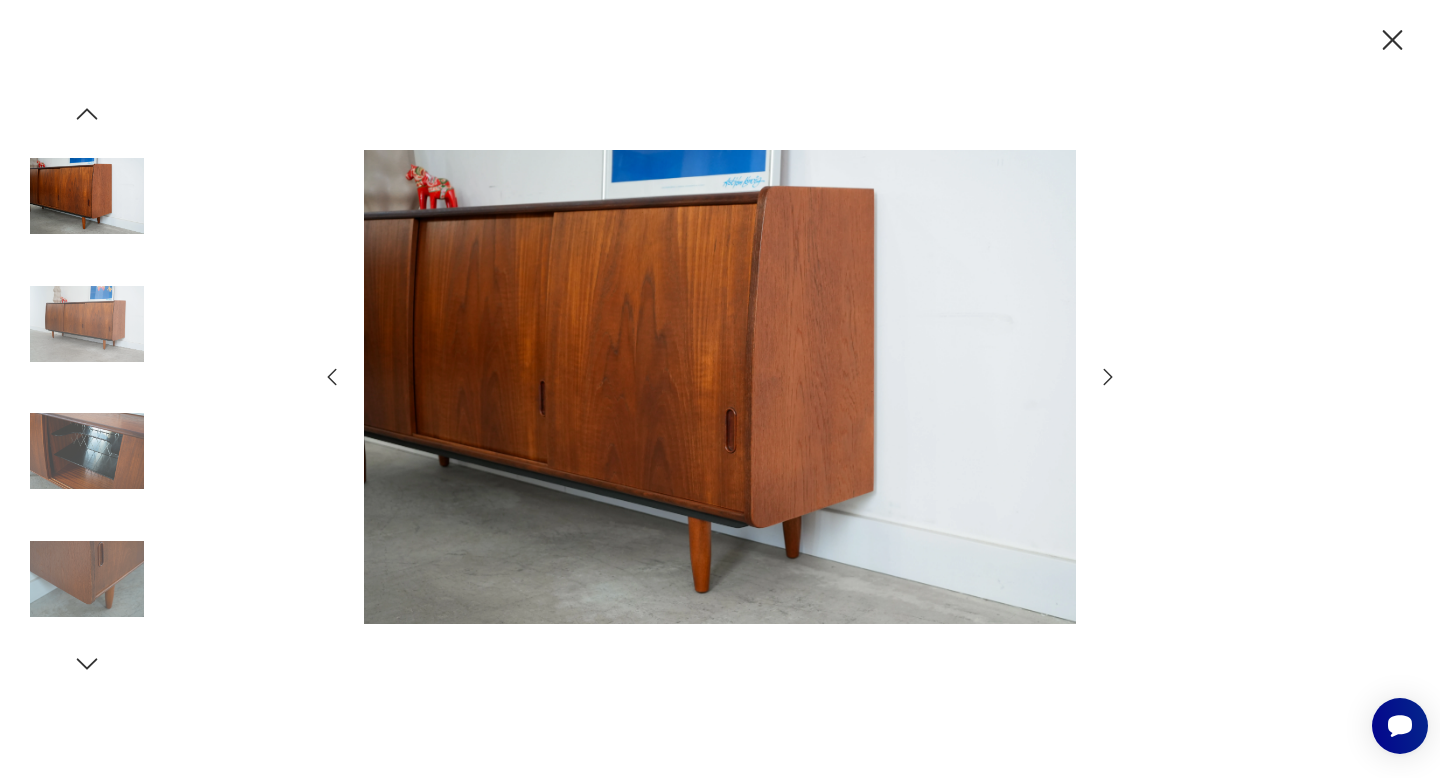 click 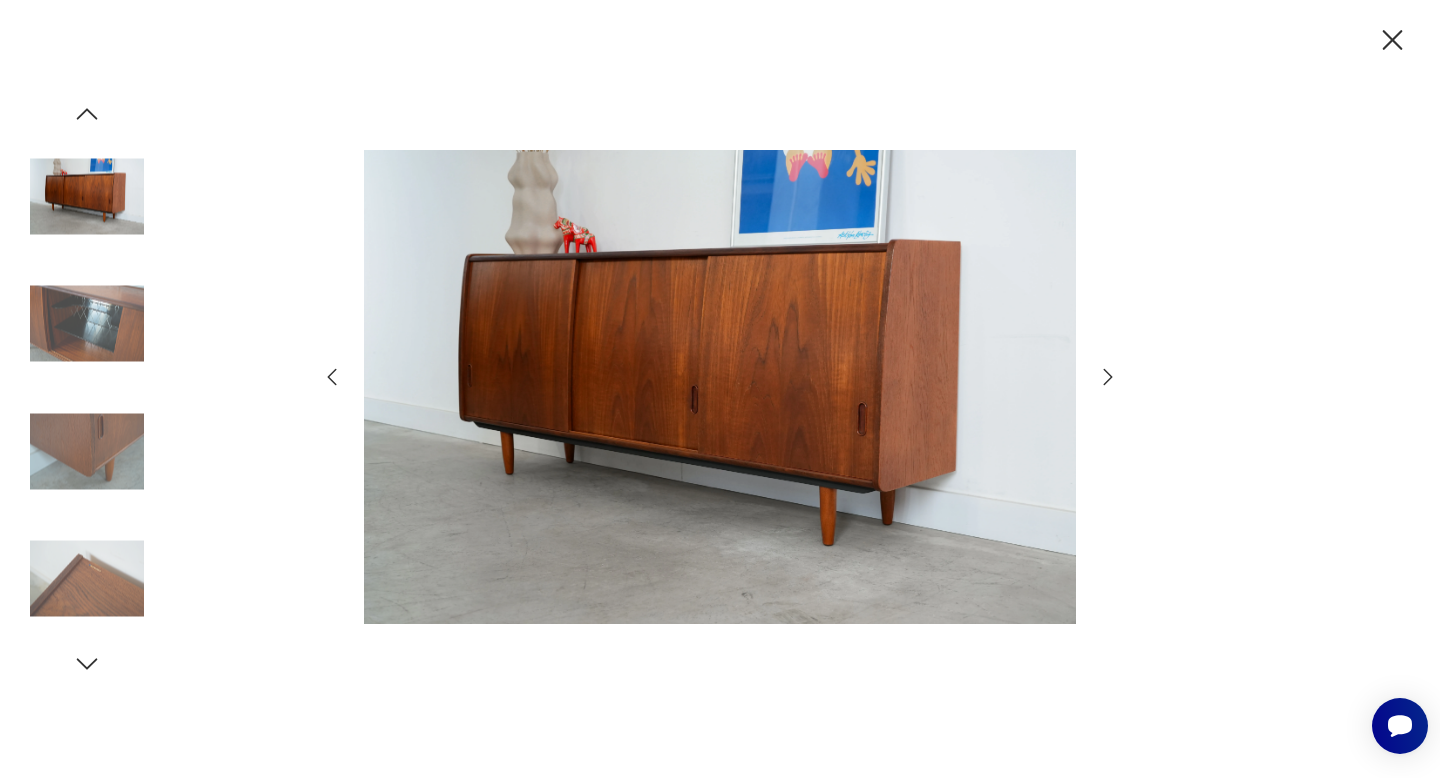 click 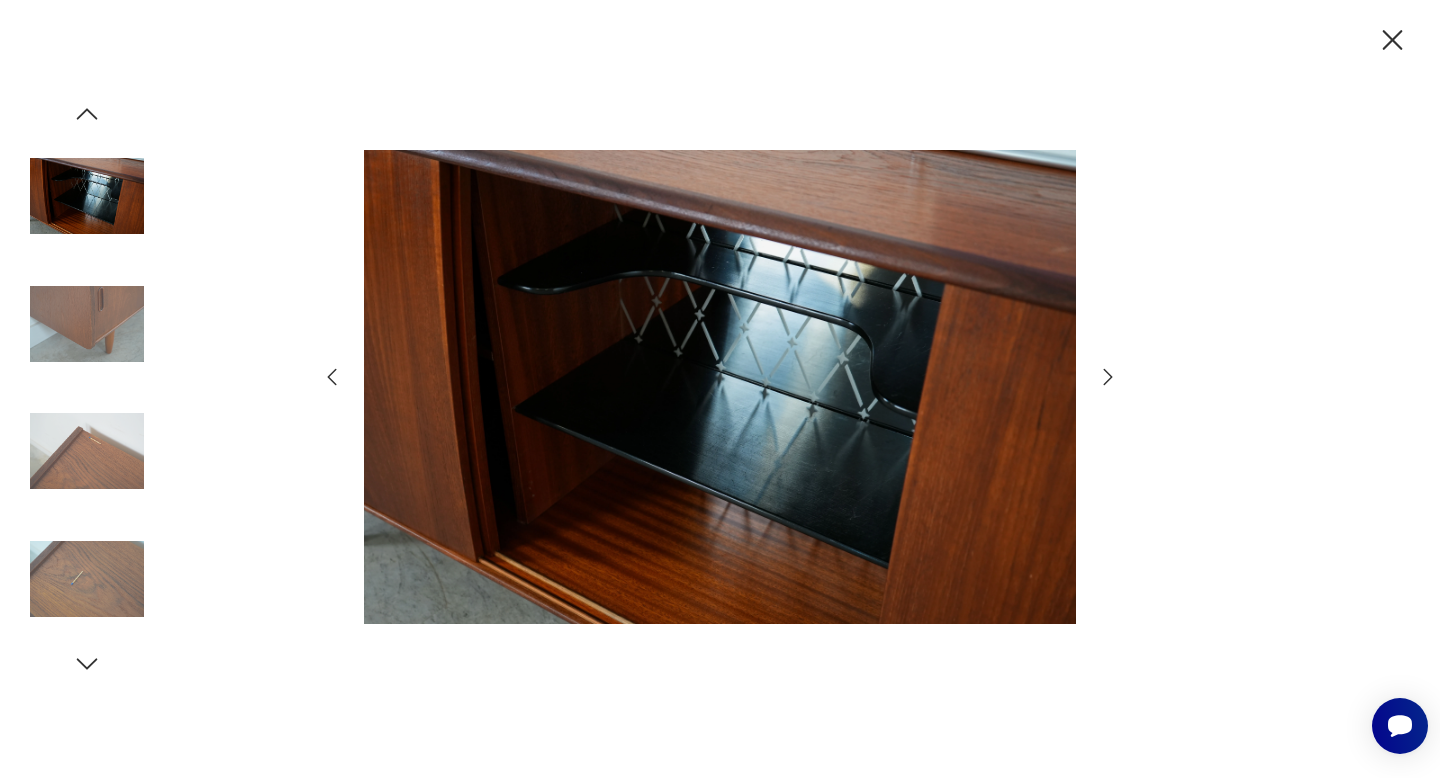 click 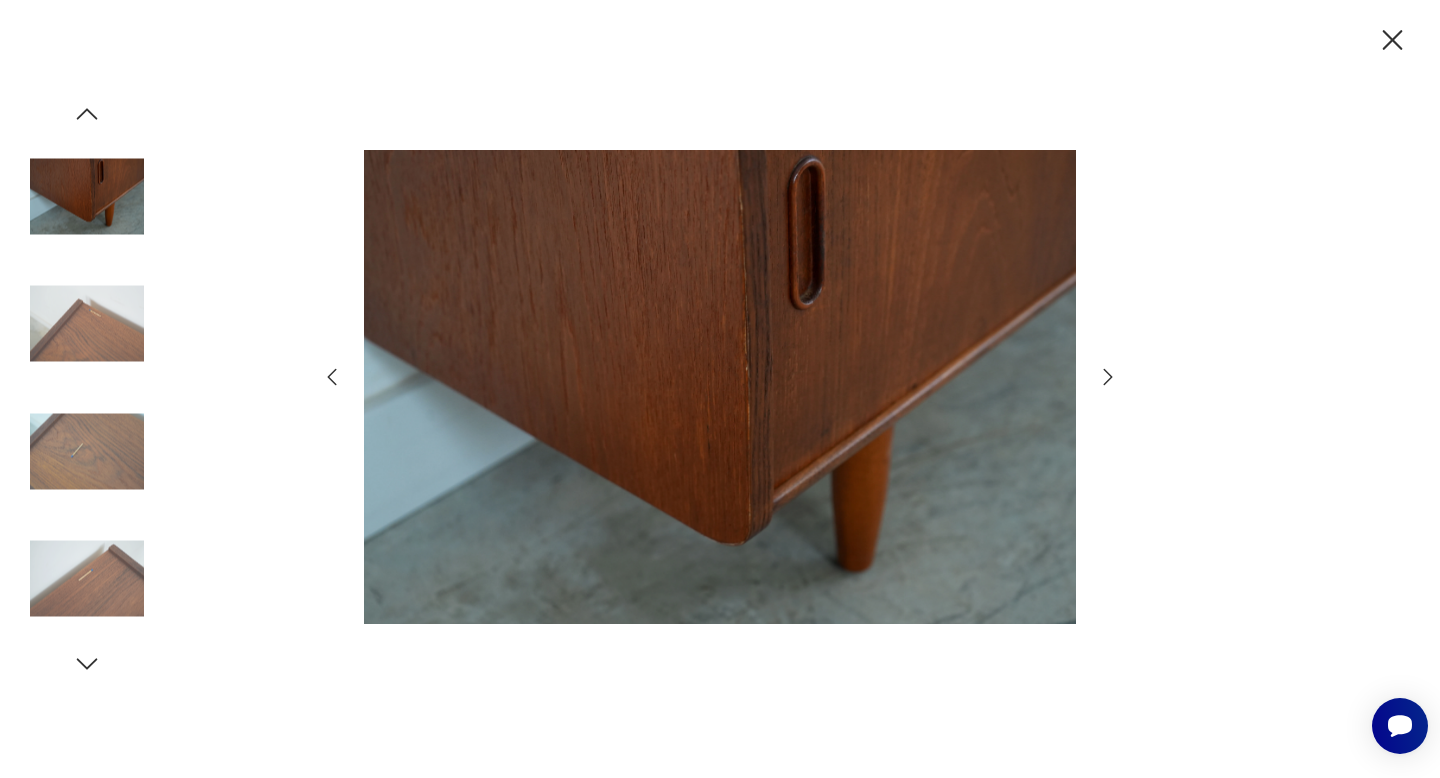 click 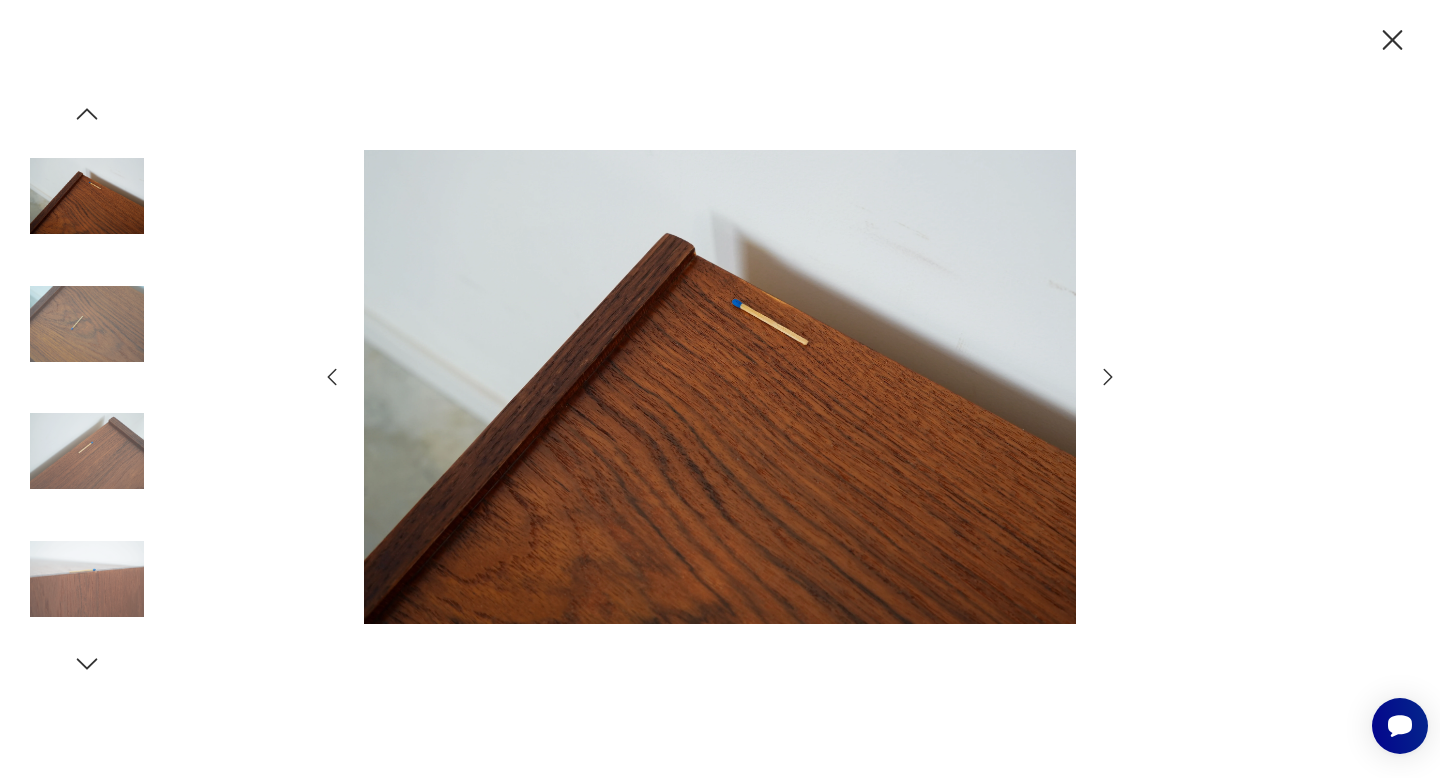 click 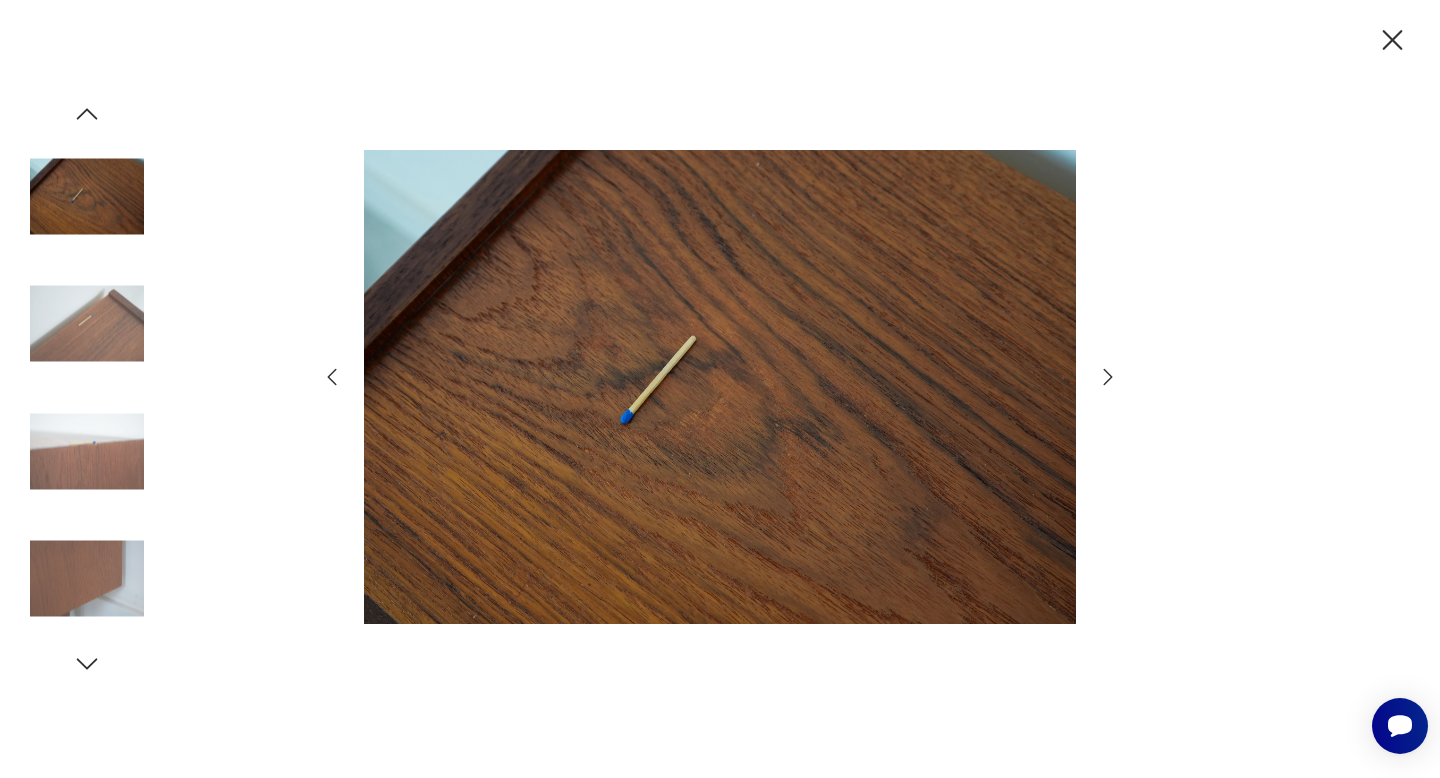 click 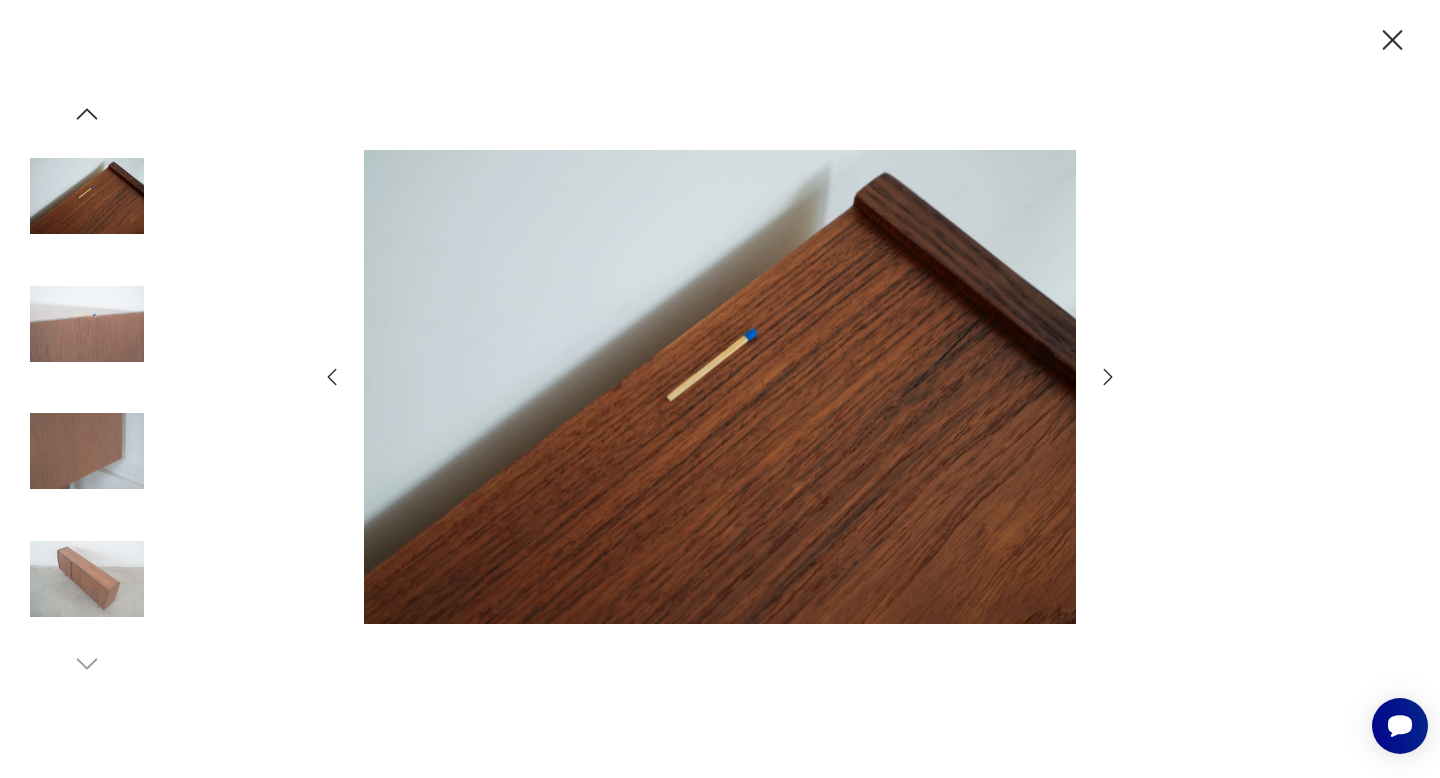 click 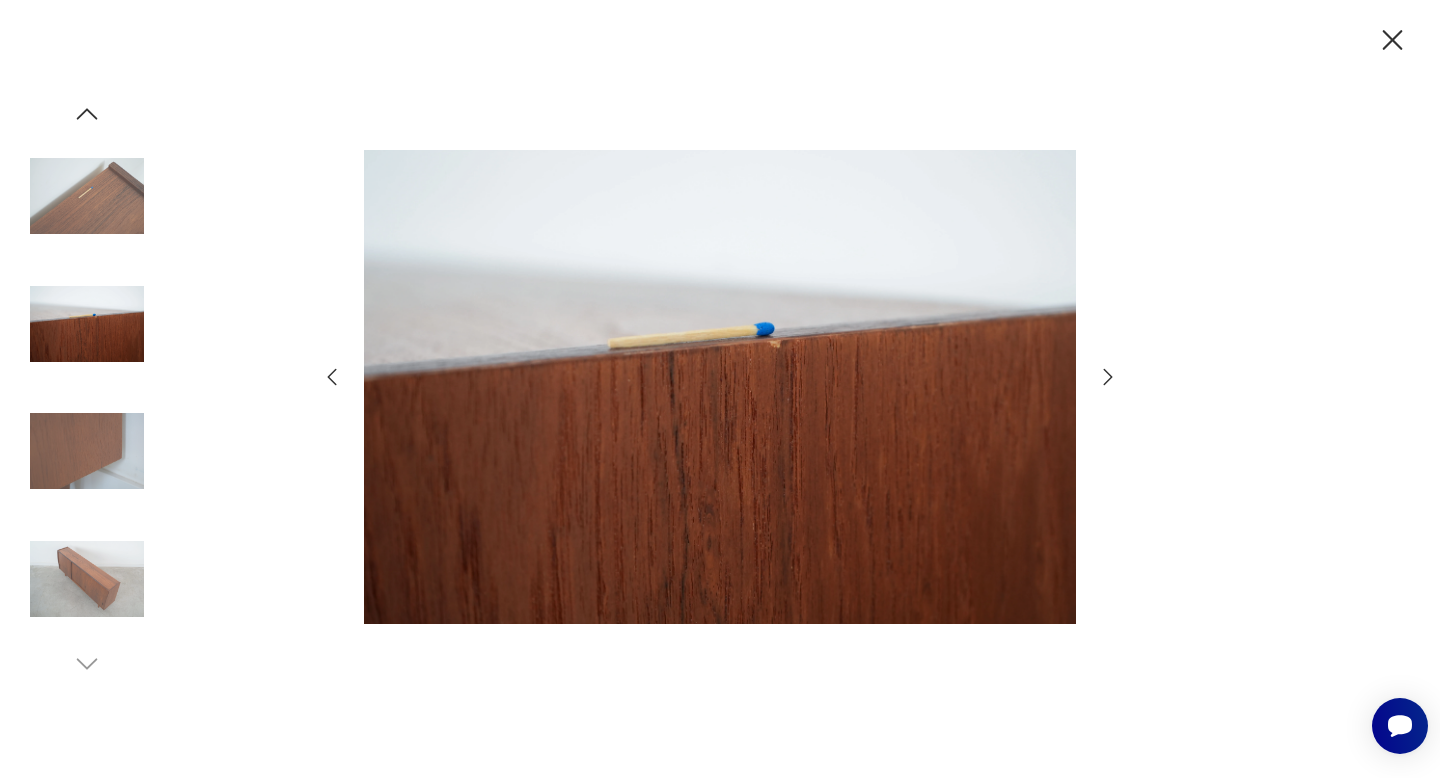 click 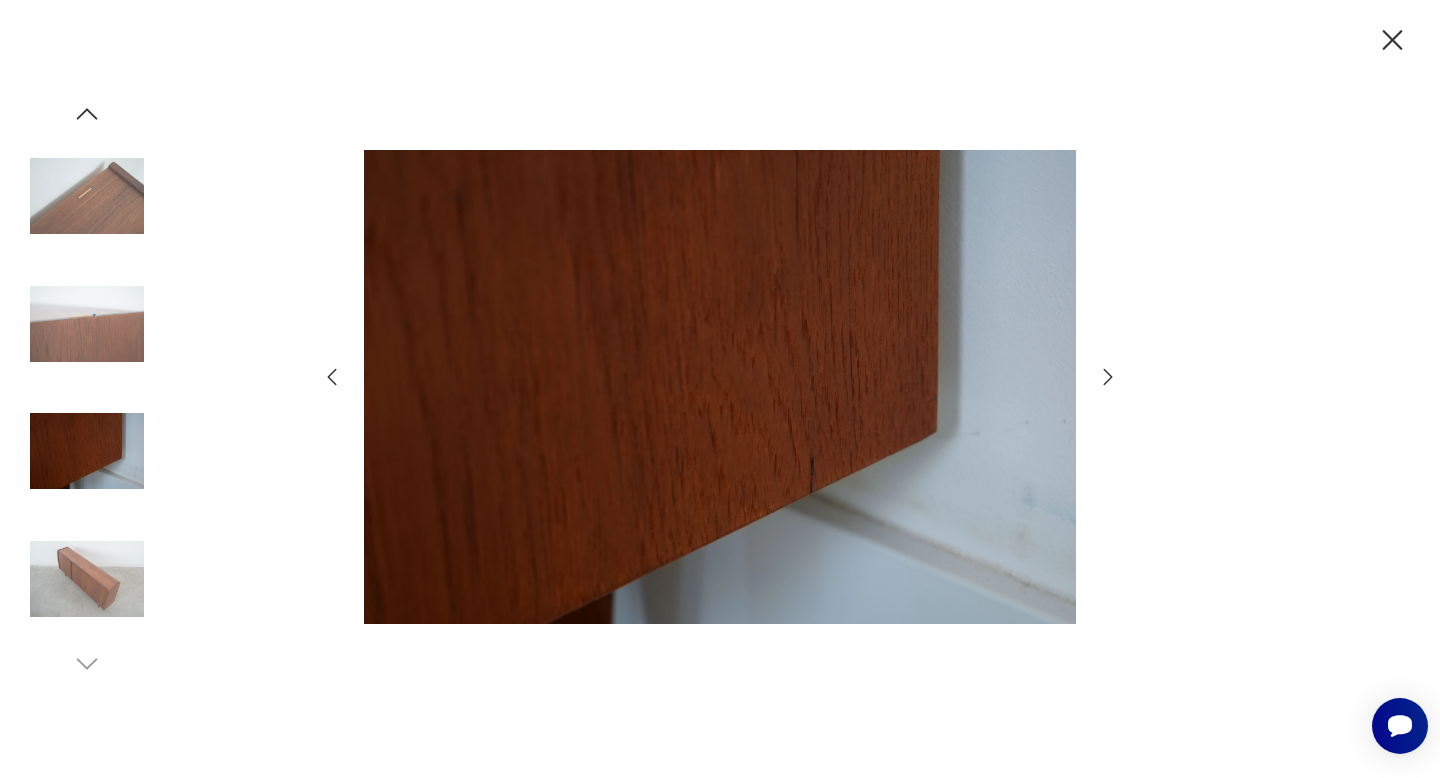 click 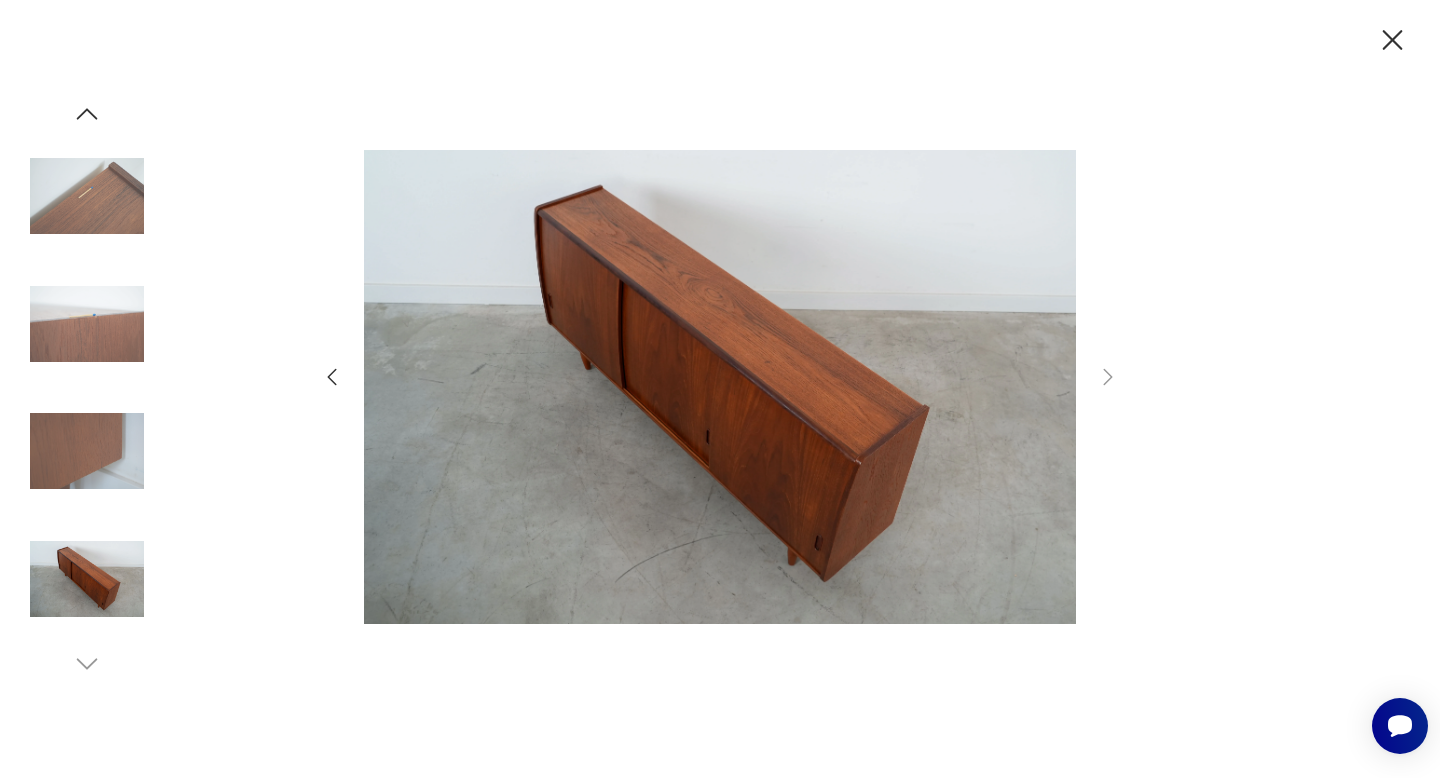 click 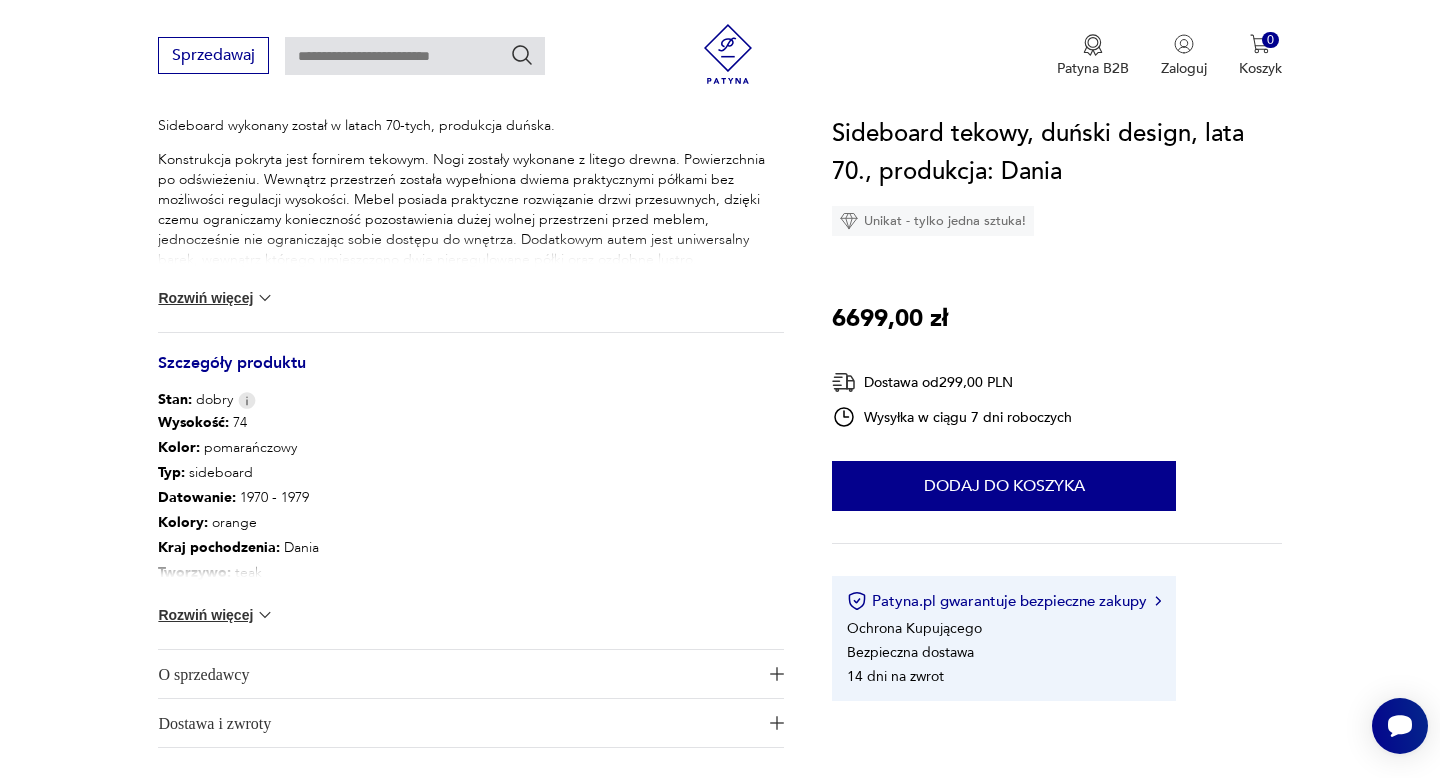 scroll, scrollTop: 893, scrollLeft: 0, axis: vertical 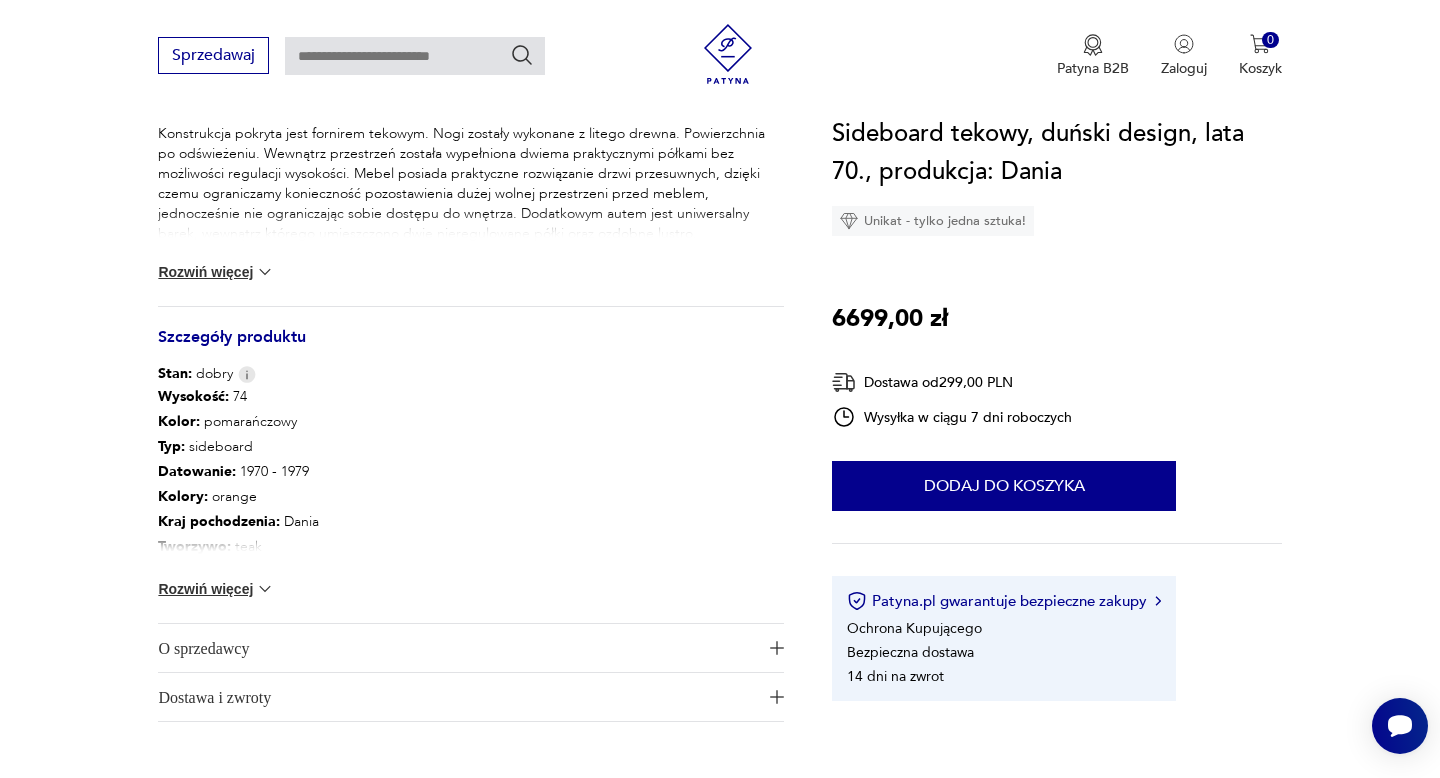 click at bounding box center [265, 589] 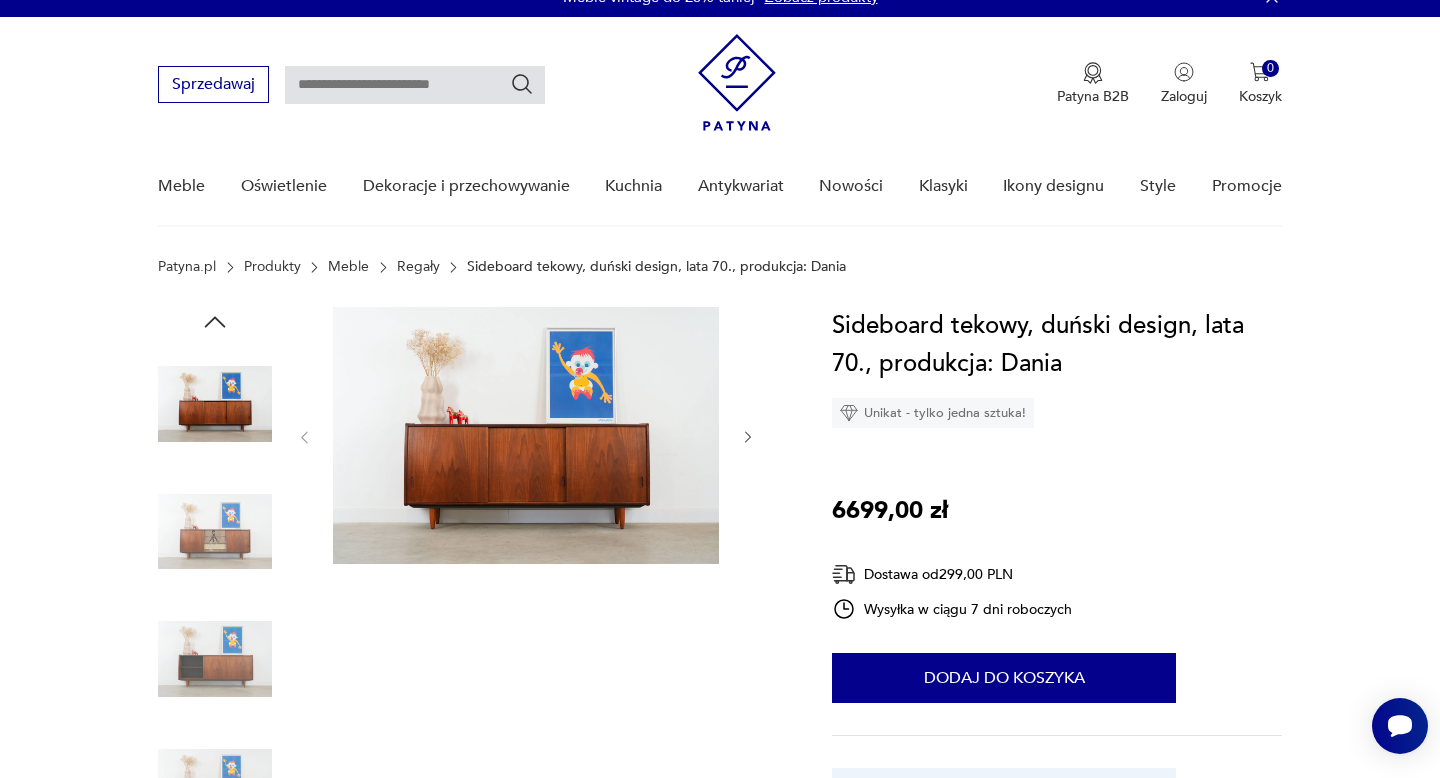 scroll, scrollTop: 0, scrollLeft: 0, axis: both 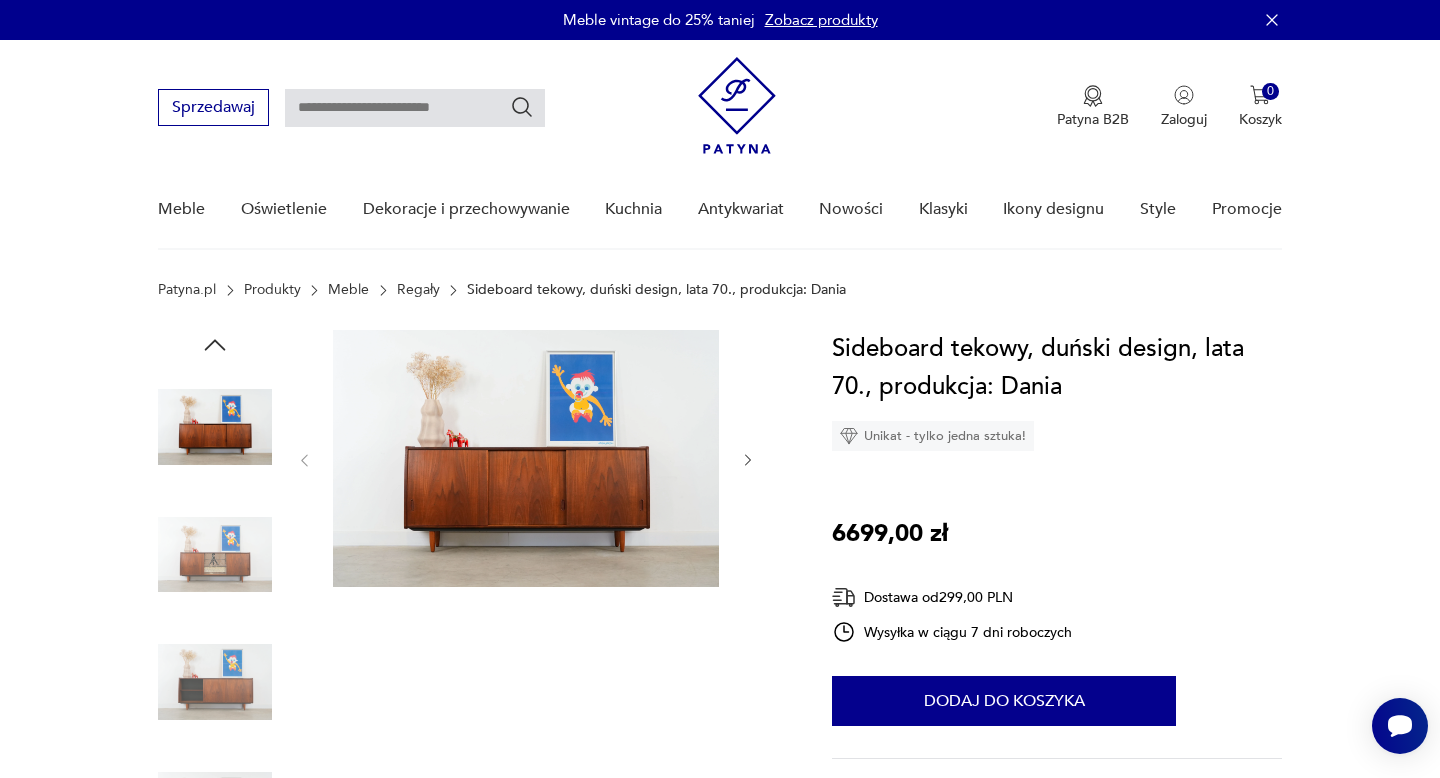 type on "*********" 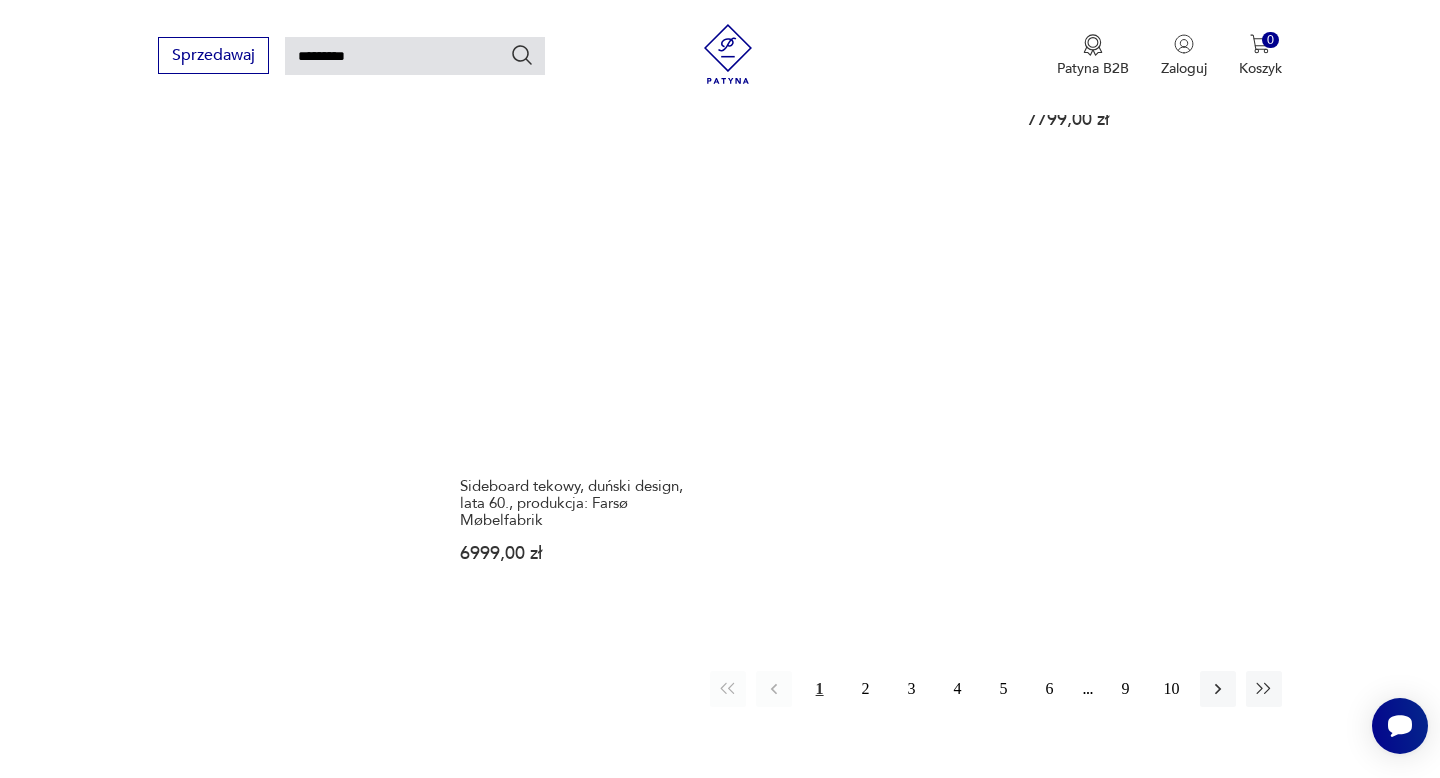 scroll, scrollTop: 2381, scrollLeft: 0, axis: vertical 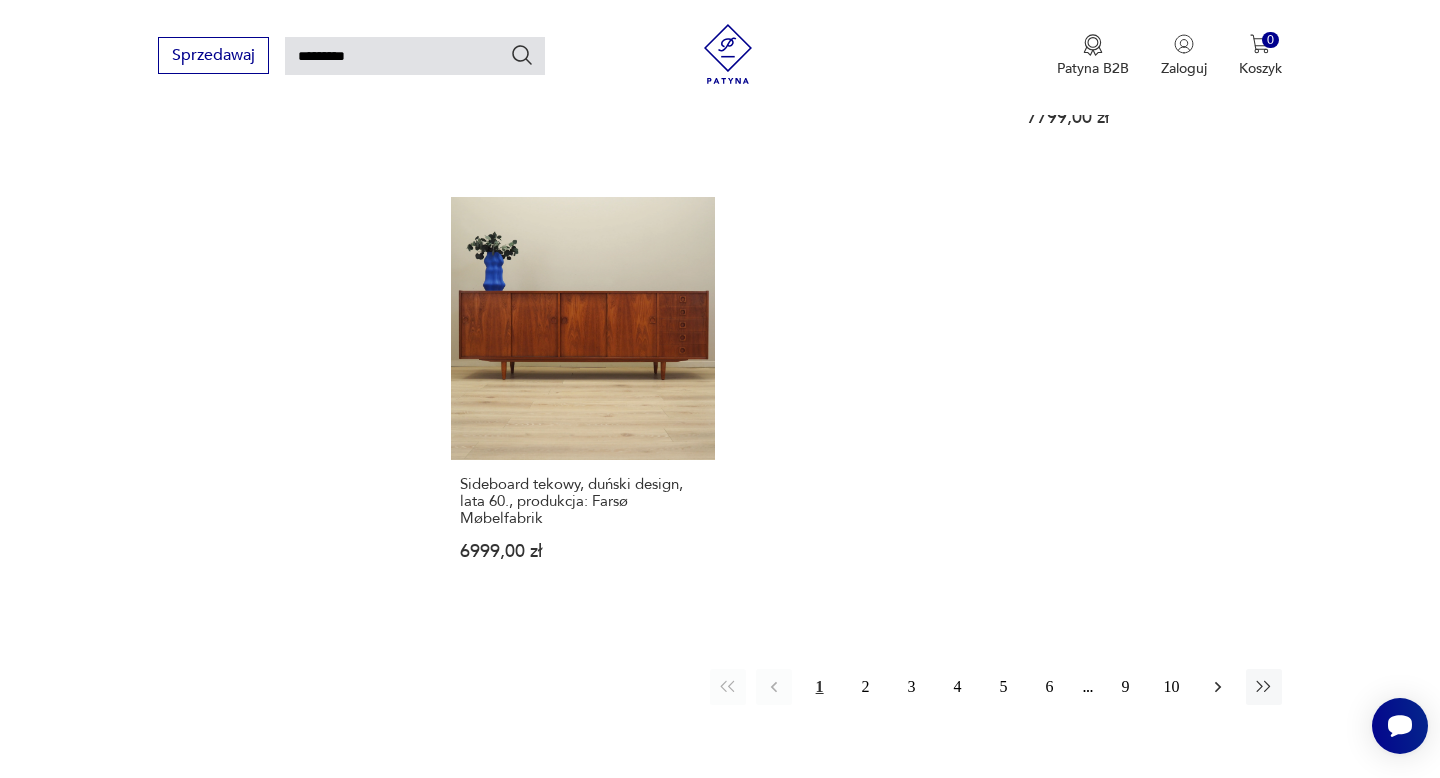 click 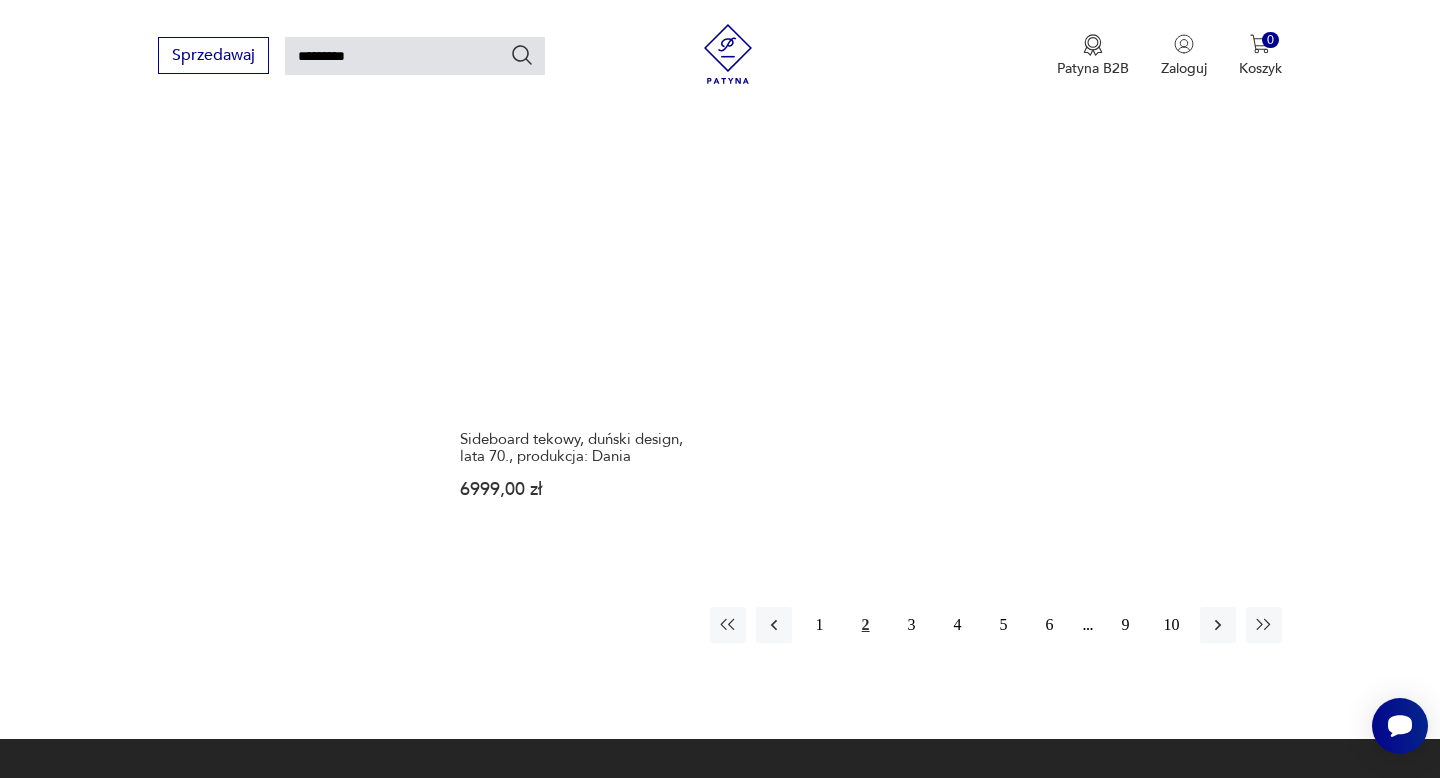 scroll, scrollTop: 2441, scrollLeft: 0, axis: vertical 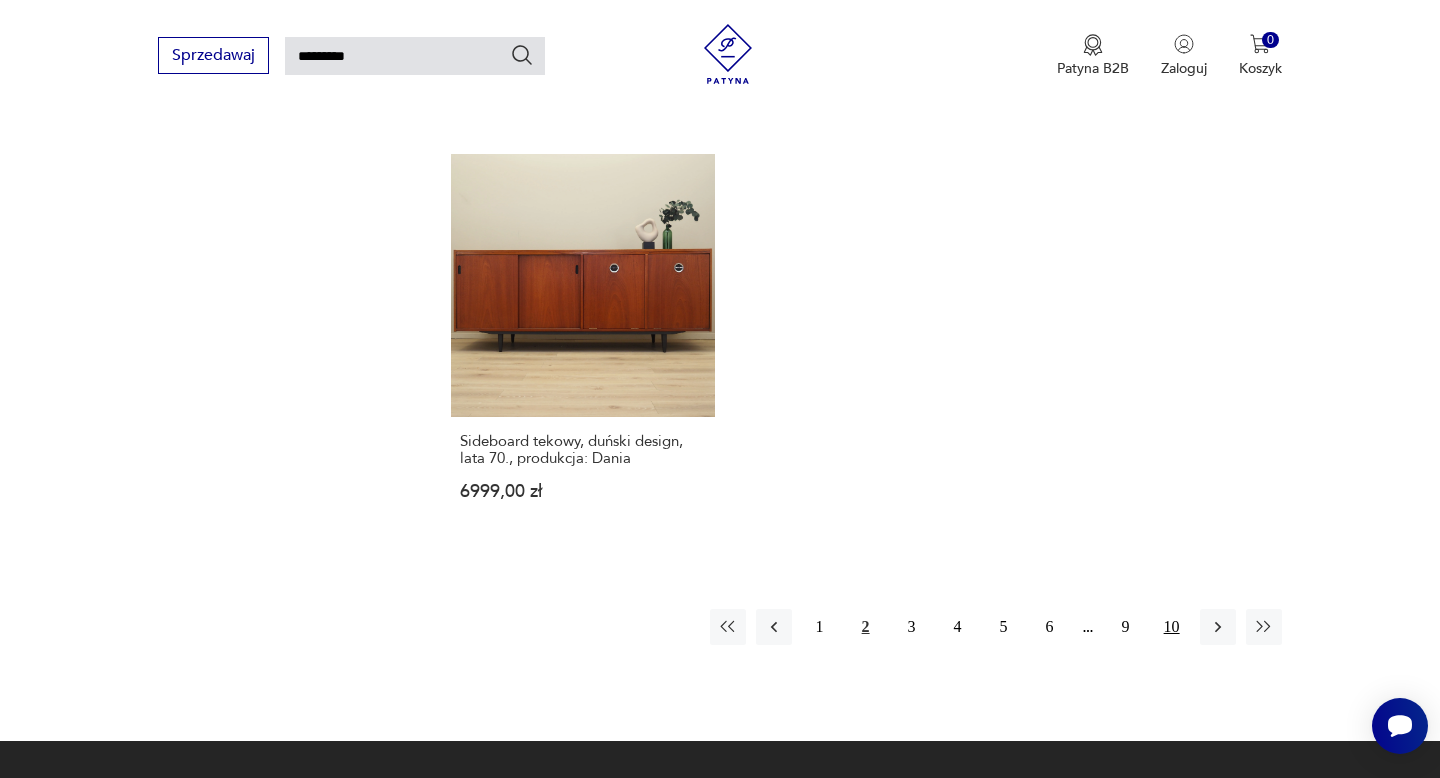 click on "10" at bounding box center [1172, 627] 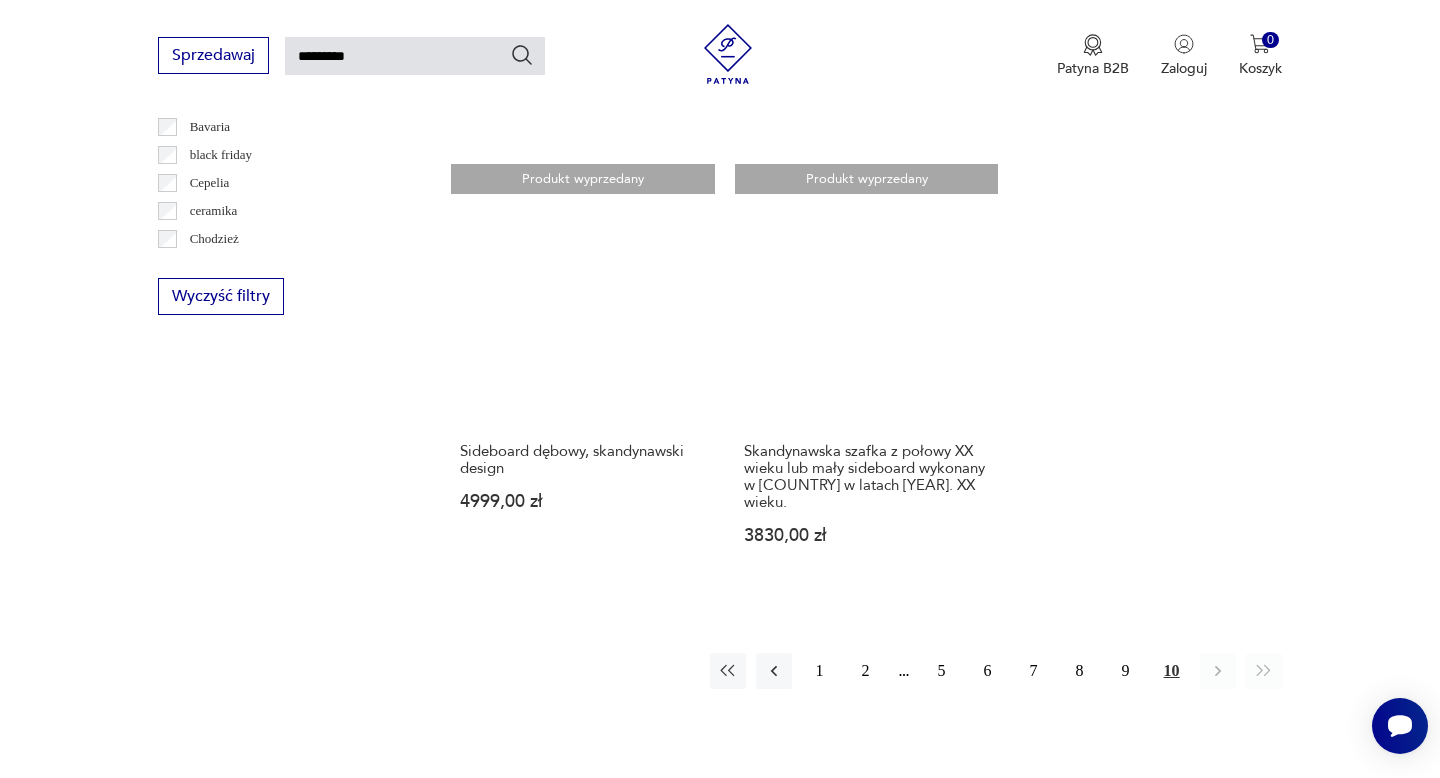 scroll, scrollTop: 1137, scrollLeft: 0, axis: vertical 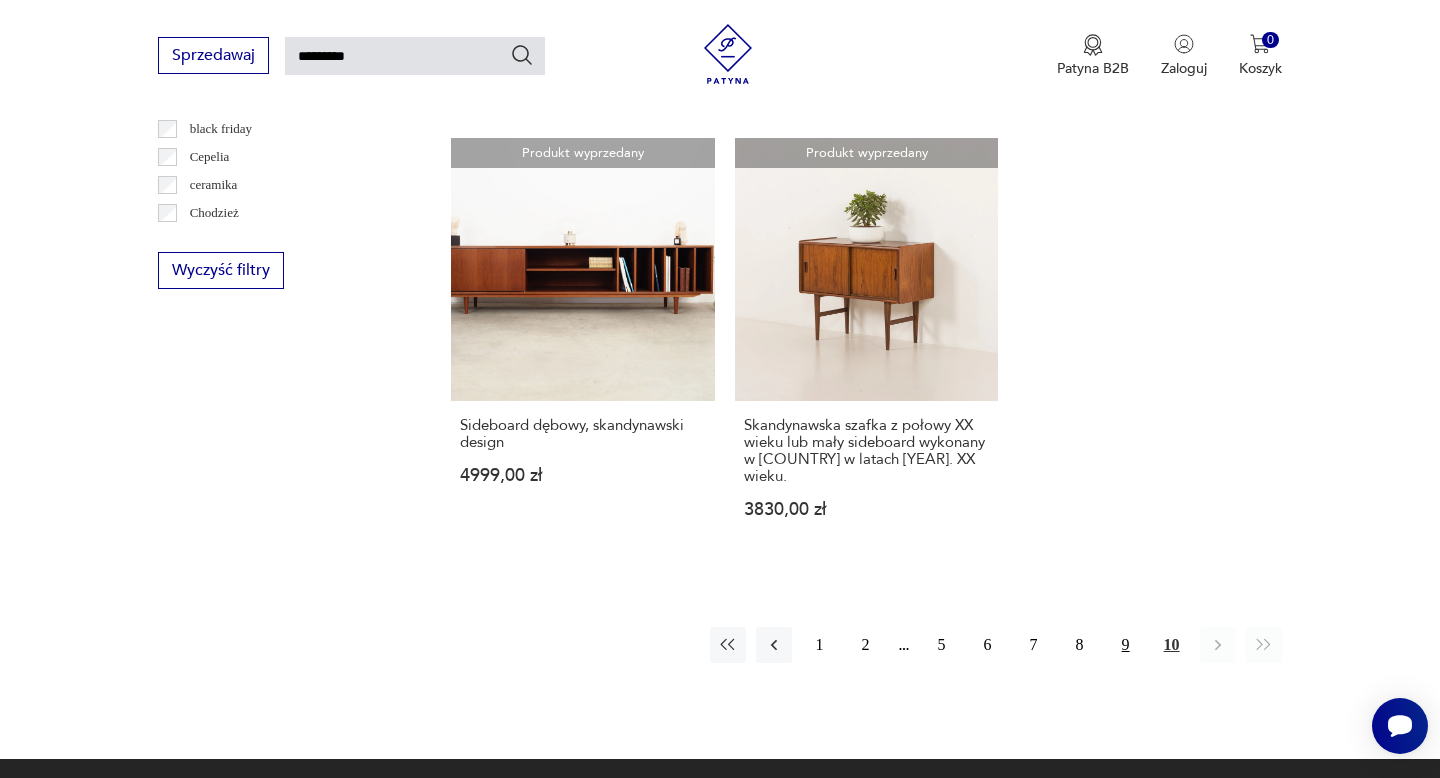 click on "9" at bounding box center (1126, 645) 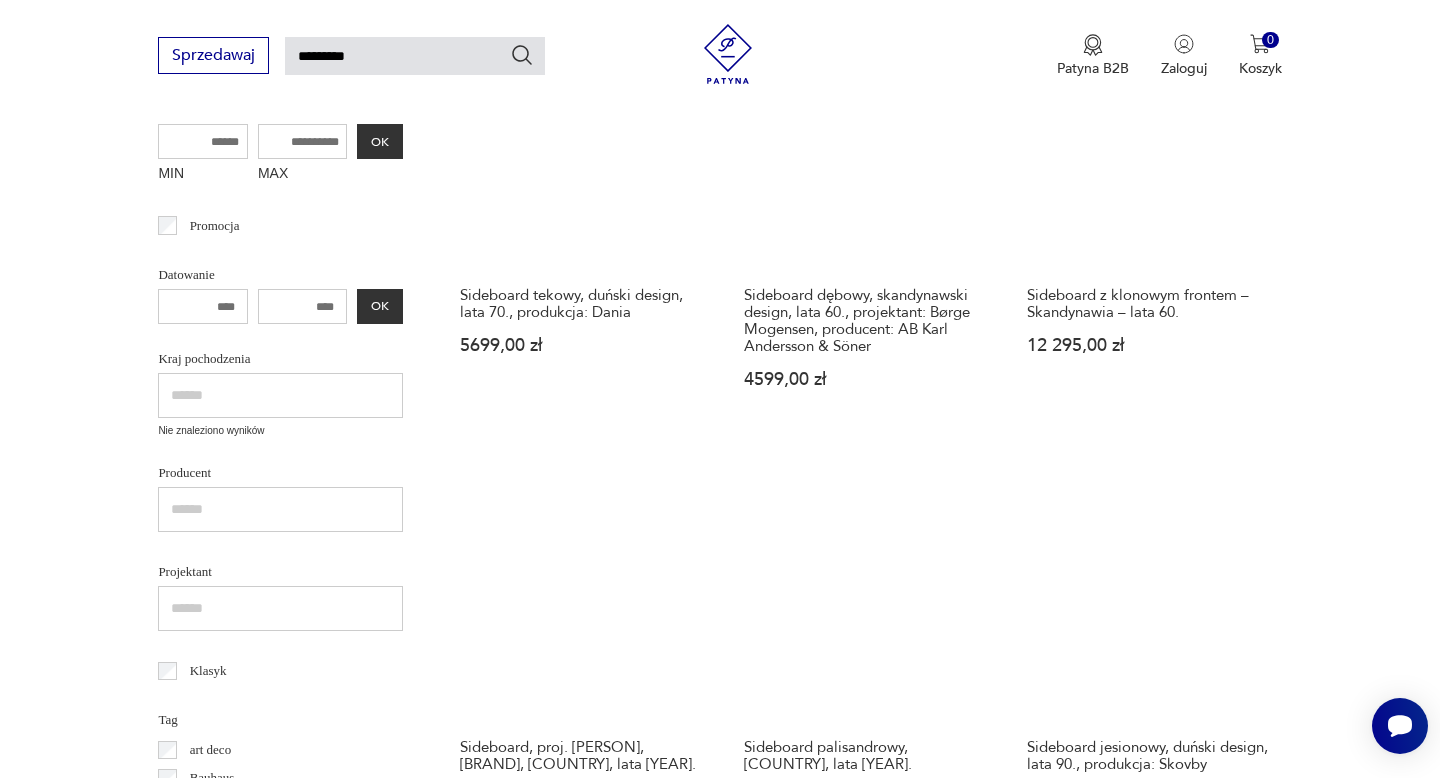 scroll, scrollTop: 428, scrollLeft: 0, axis: vertical 